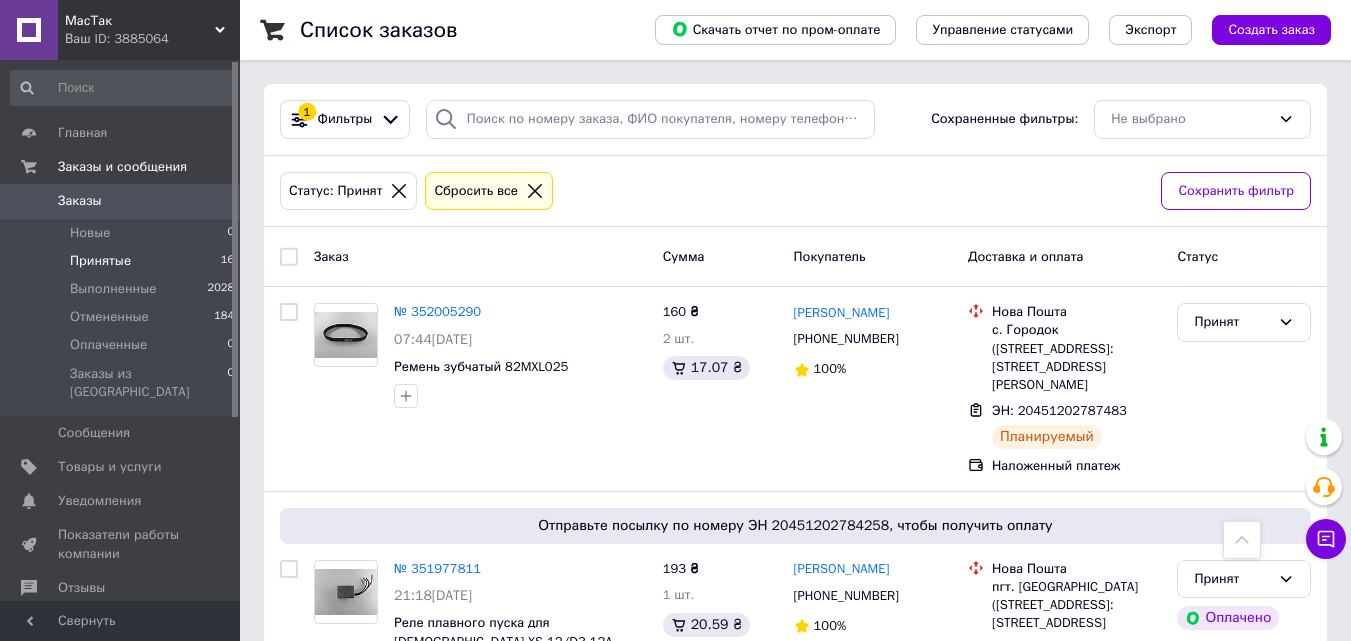 scroll, scrollTop: 2796, scrollLeft: 0, axis: vertical 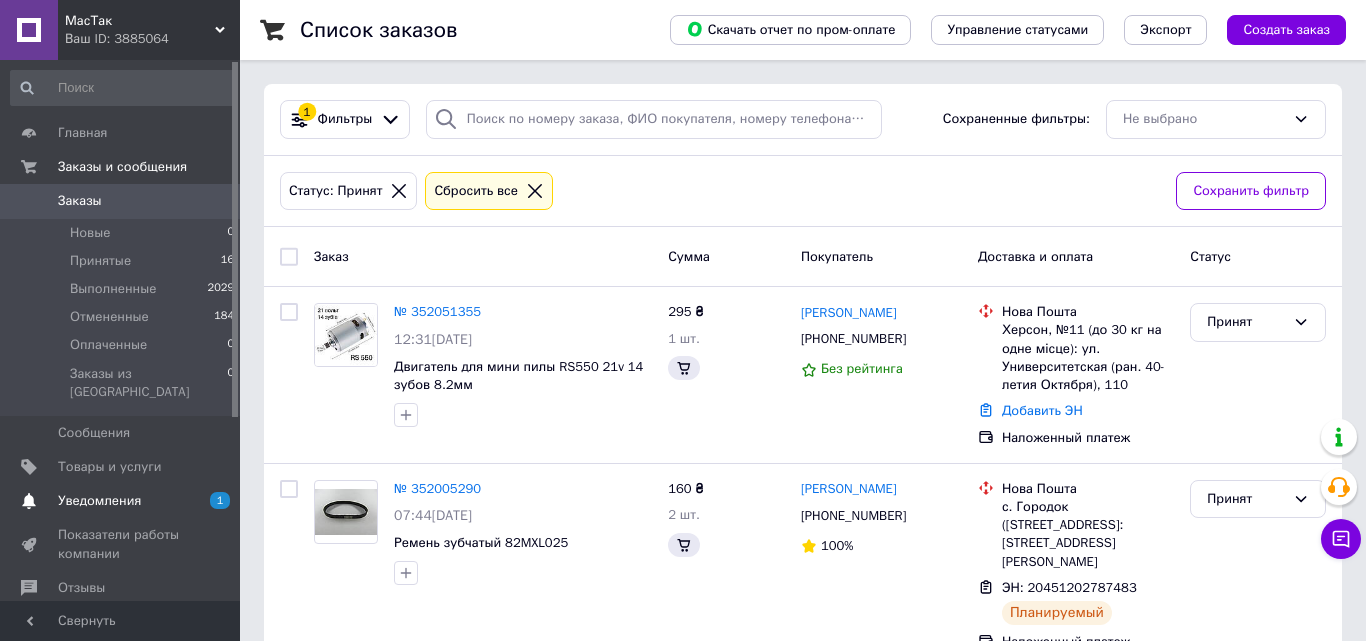 click on "Уведомления" at bounding box center (99, 501) 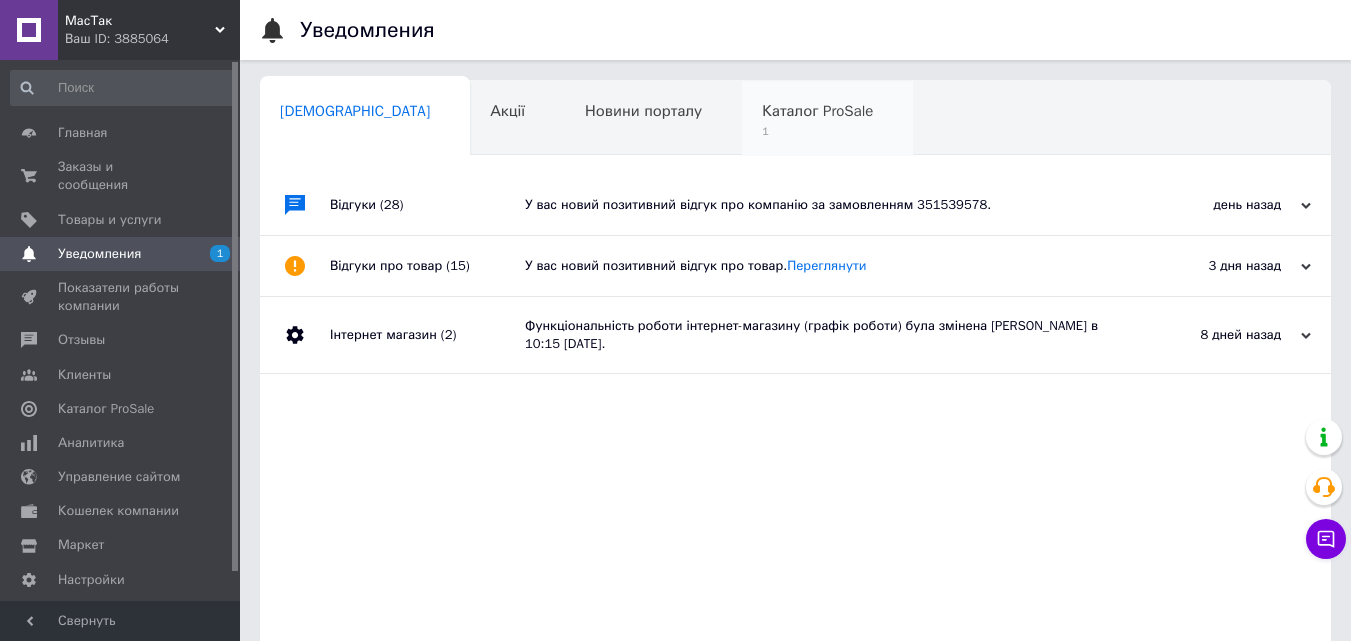 click on "Каталог ProSale" at bounding box center [817, 111] 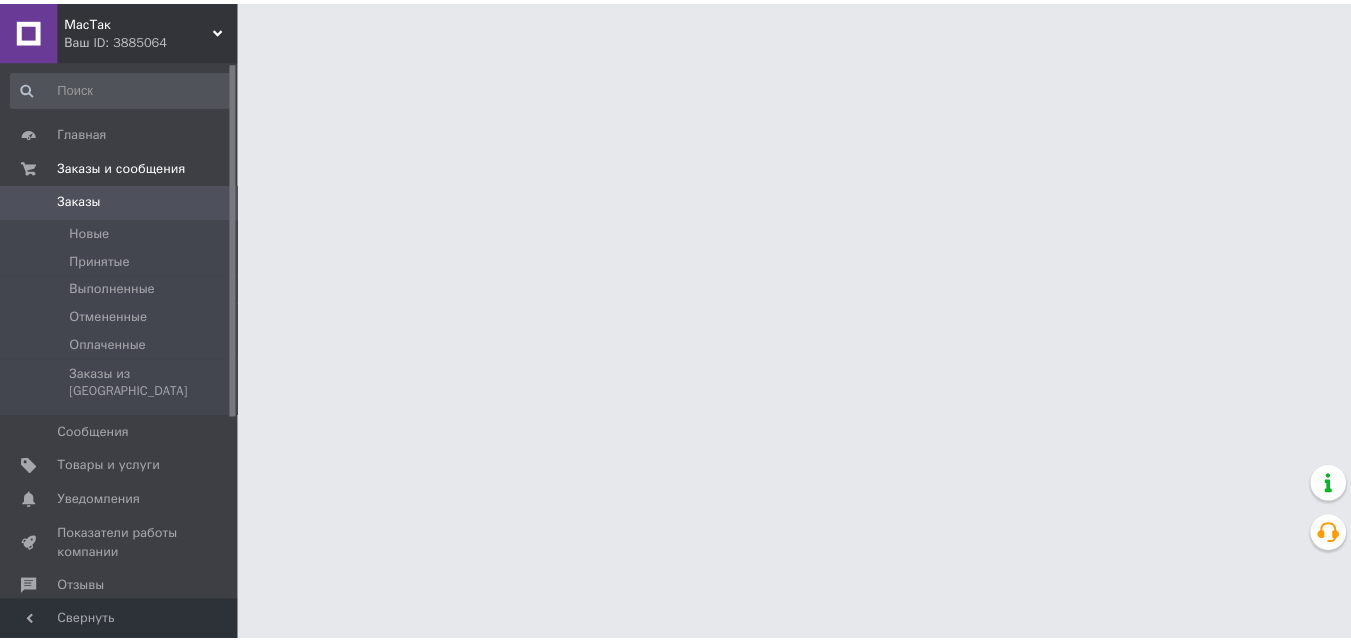 scroll, scrollTop: 0, scrollLeft: 0, axis: both 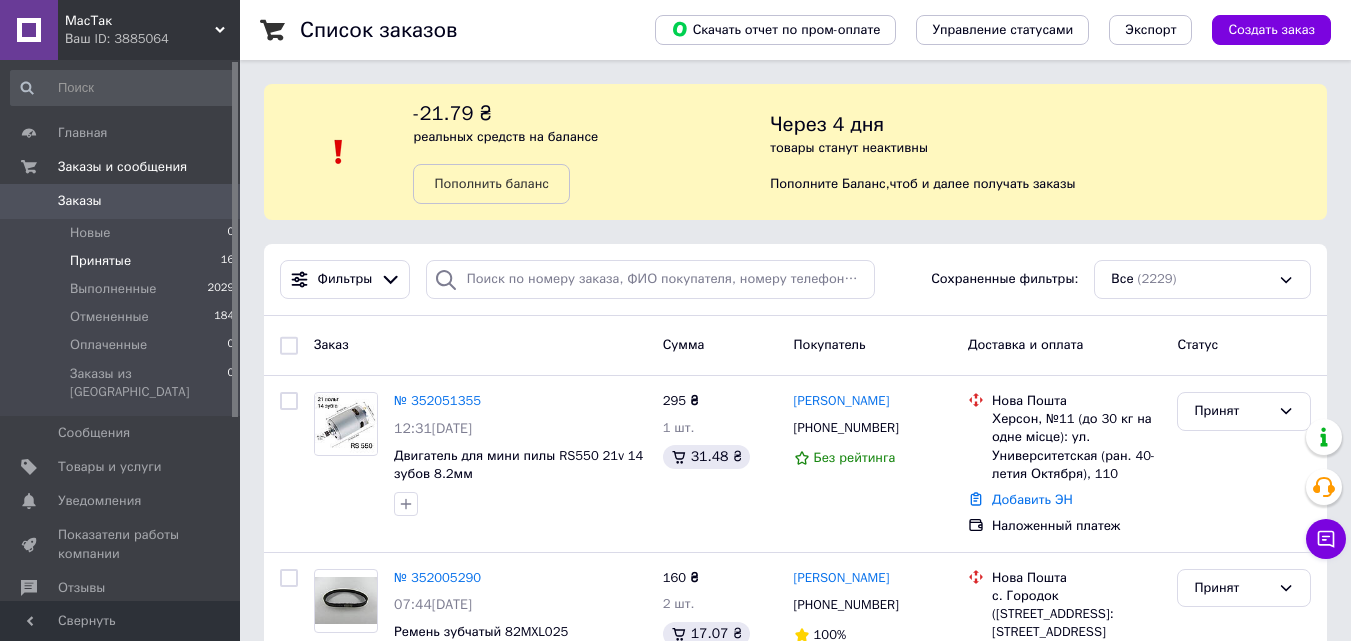 click on "Принятые" at bounding box center (100, 261) 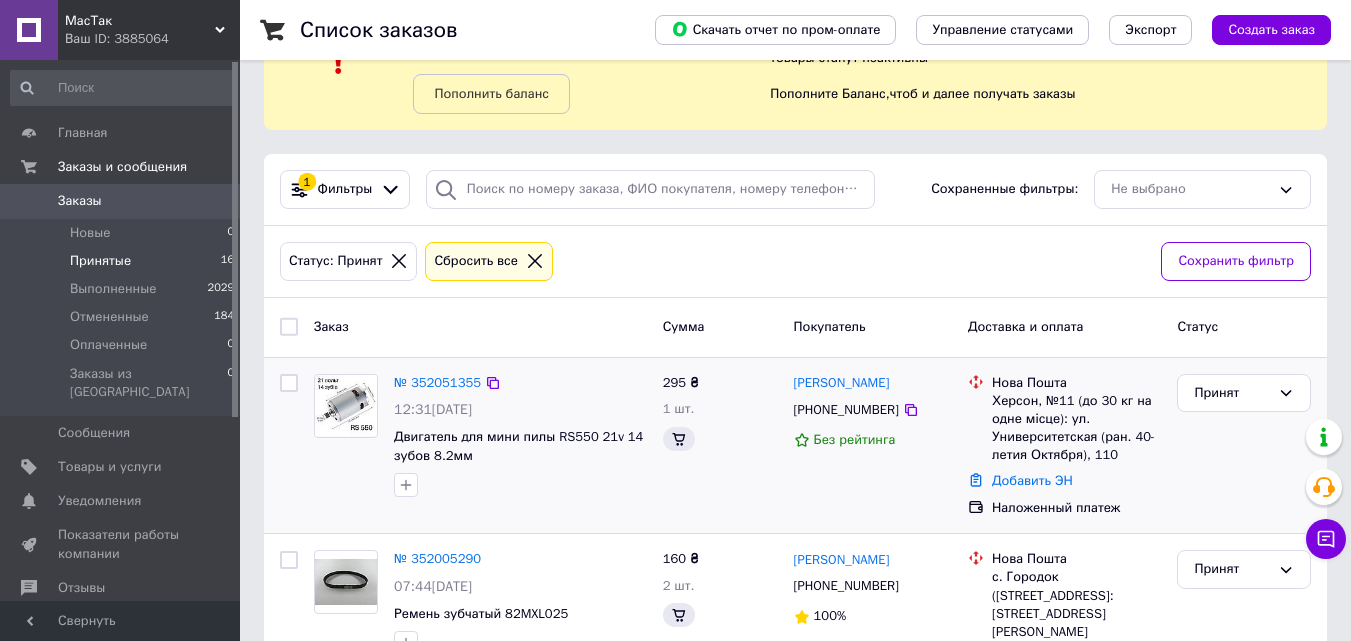 scroll, scrollTop: 200, scrollLeft: 0, axis: vertical 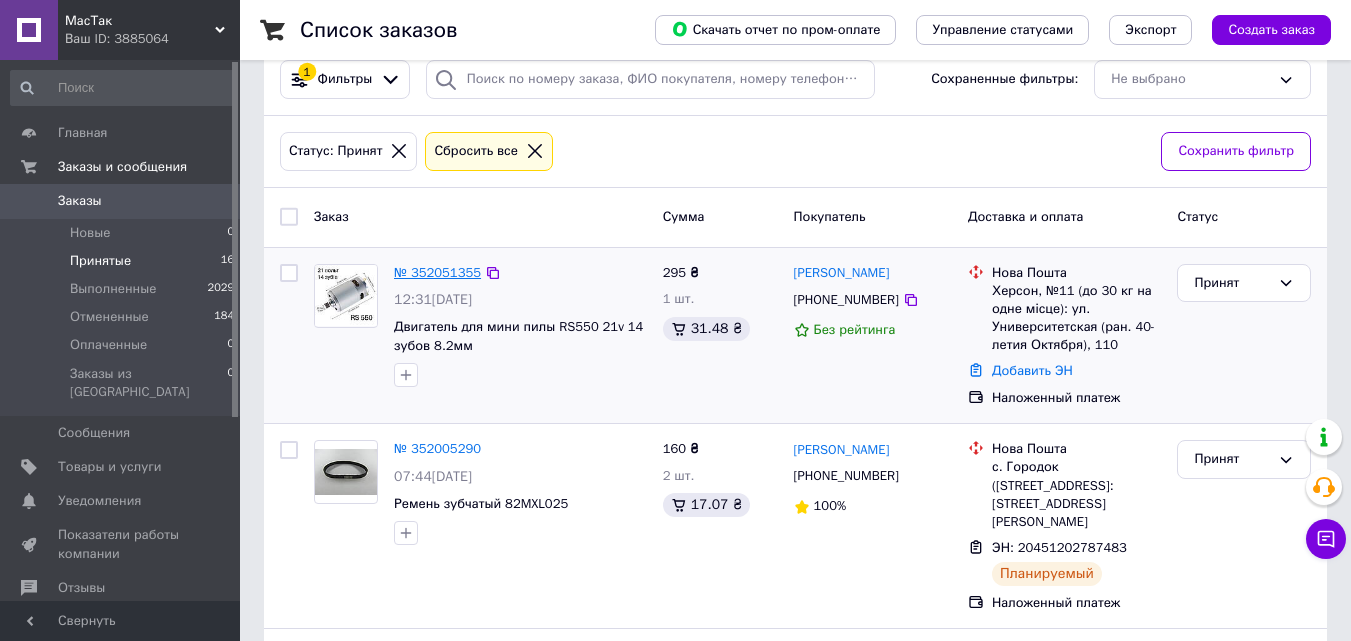 click on "№ 352051355" at bounding box center (437, 272) 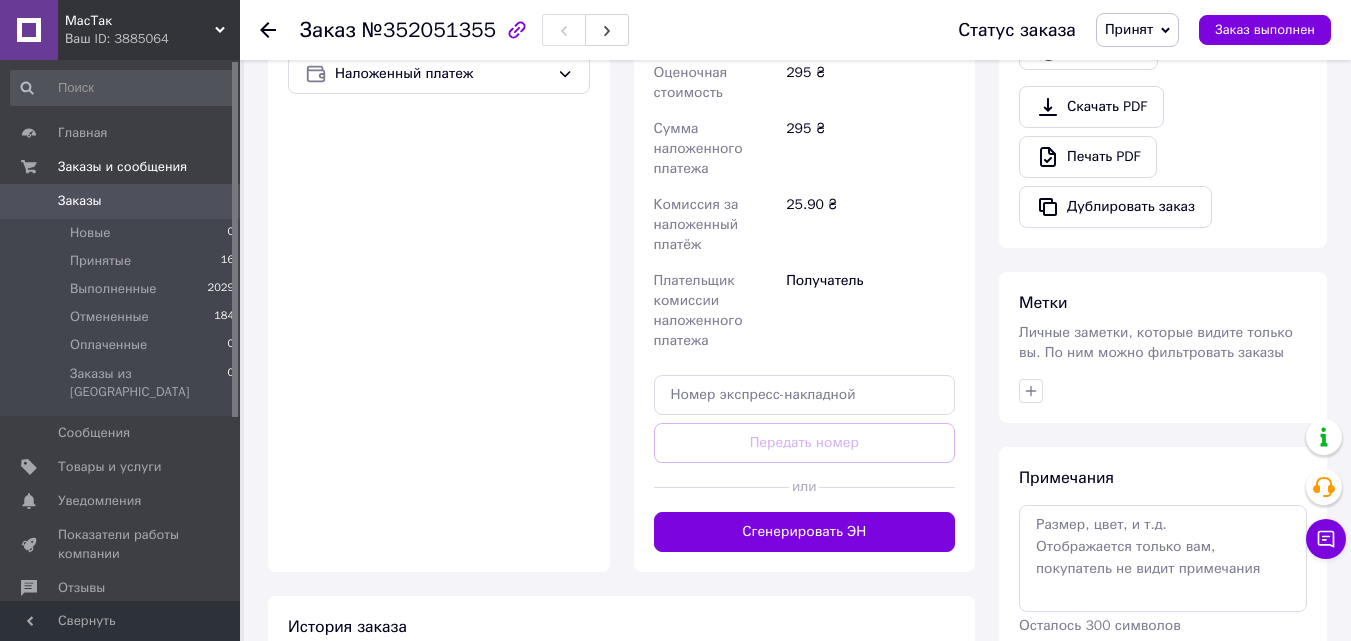 scroll, scrollTop: 746, scrollLeft: 0, axis: vertical 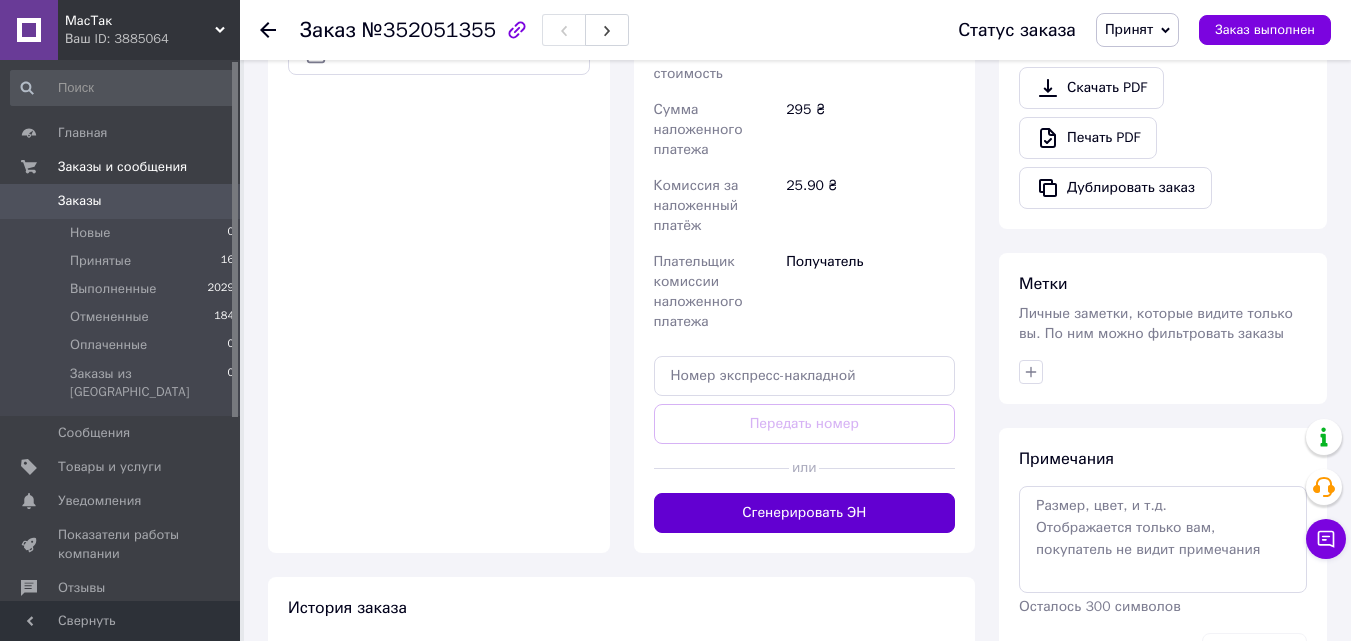 click on "Сгенерировать ЭН" at bounding box center [805, 513] 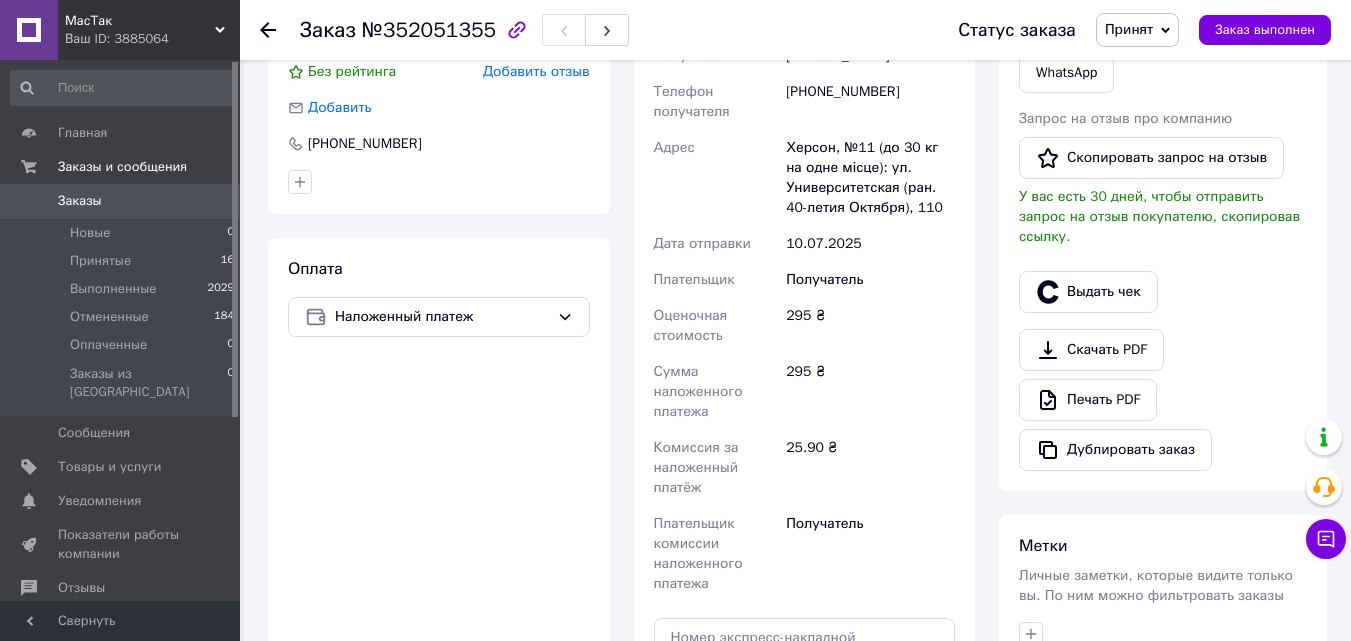 scroll, scrollTop: 446, scrollLeft: 0, axis: vertical 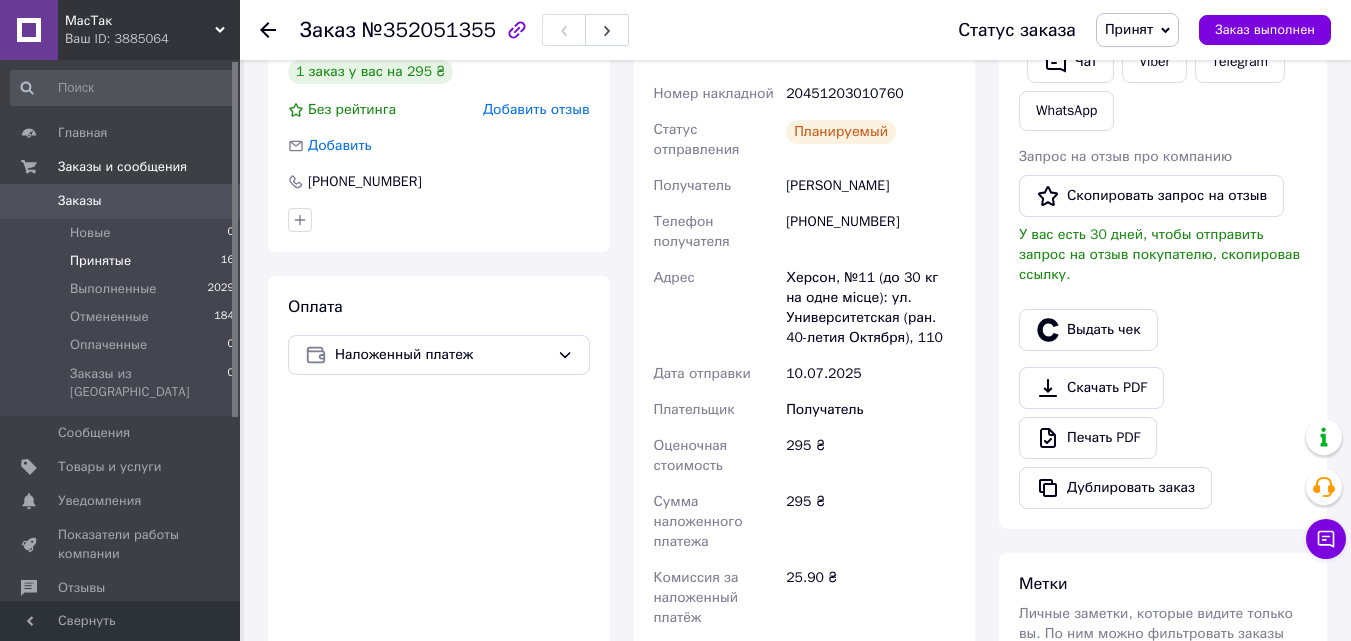 click on "Принятые" at bounding box center [100, 261] 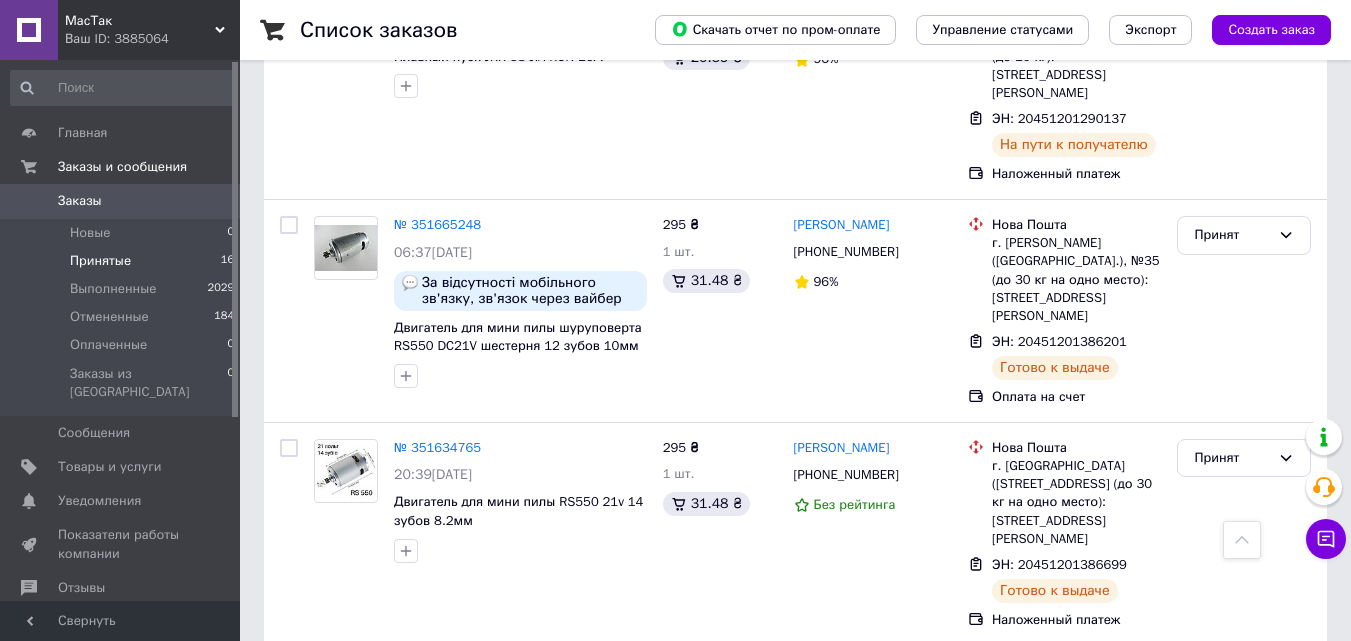 scroll, scrollTop: 2257, scrollLeft: 0, axis: vertical 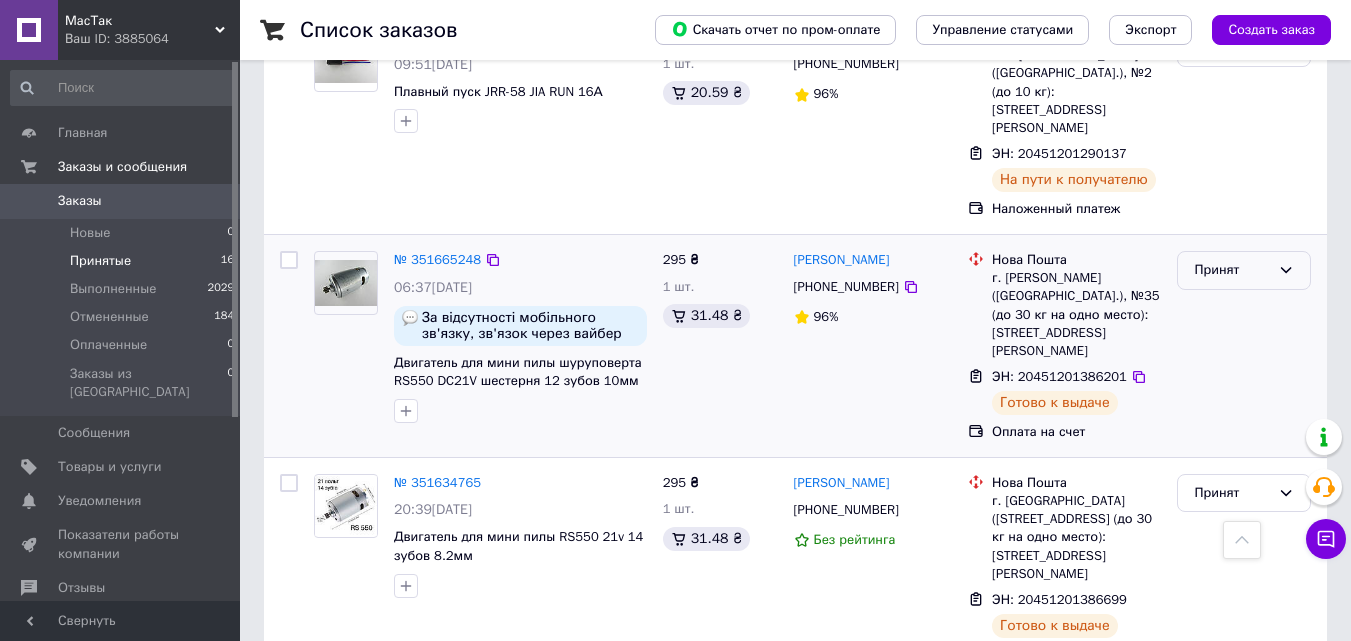 click 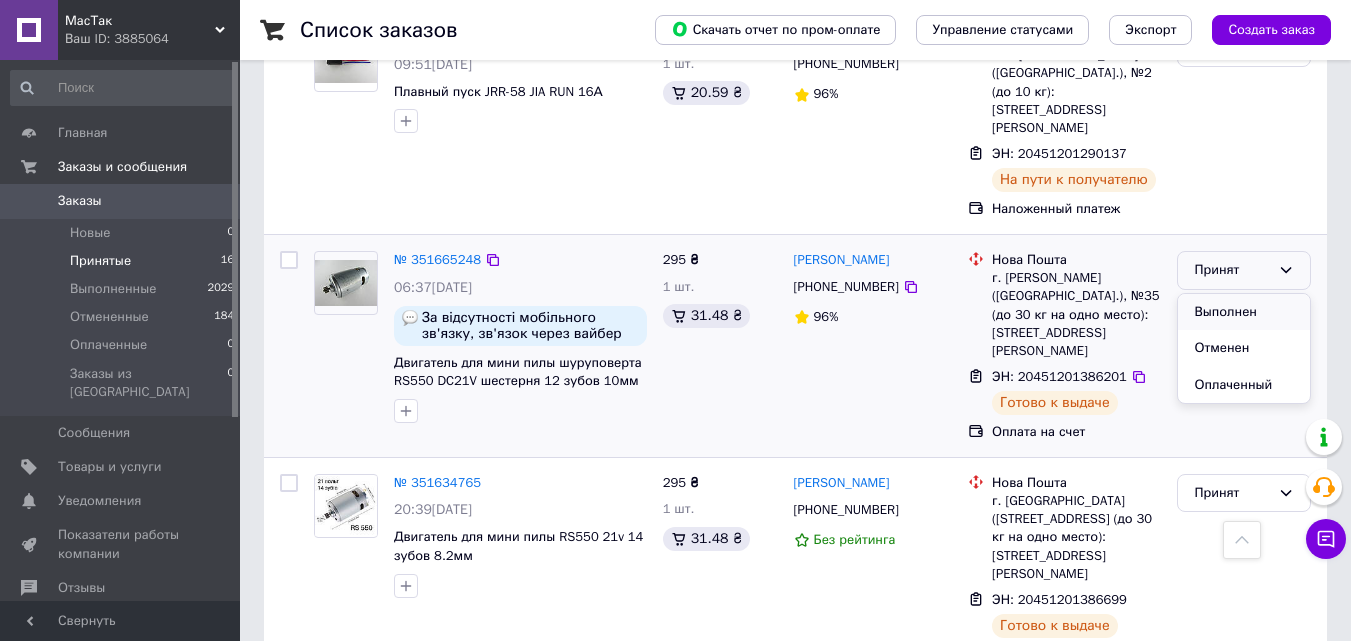 click on "Выполнен" at bounding box center (1244, 312) 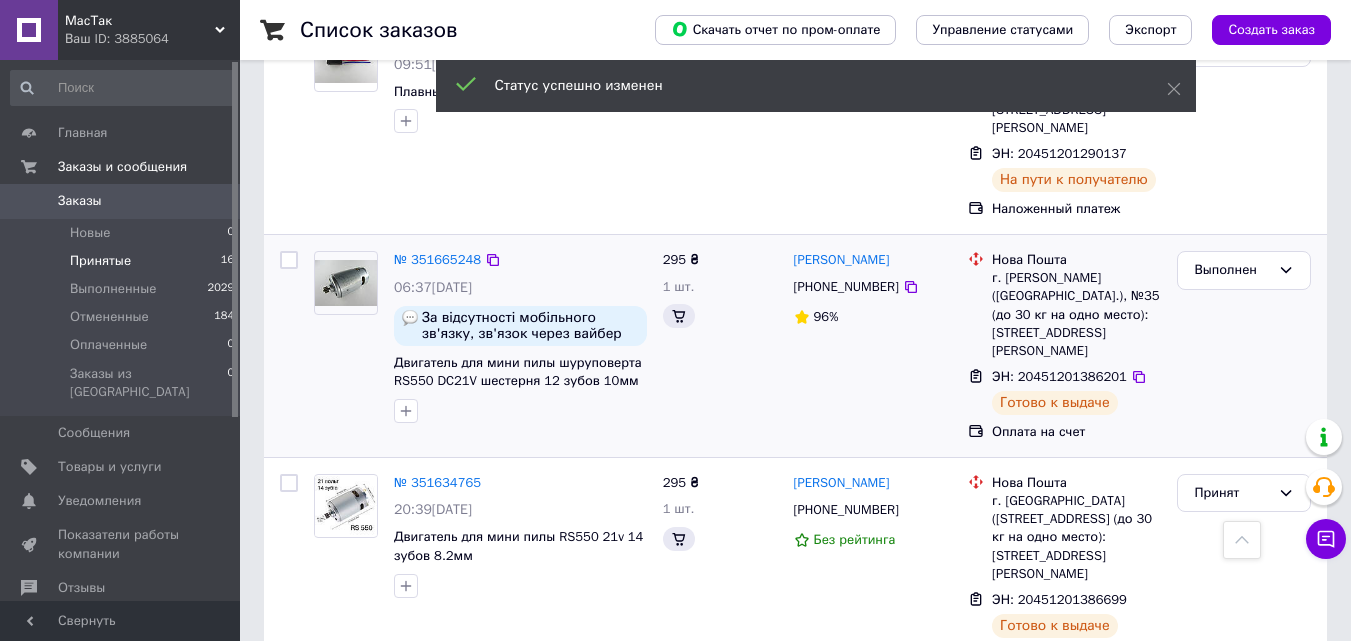 scroll, scrollTop: 2257, scrollLeft: 0, axis: vertical 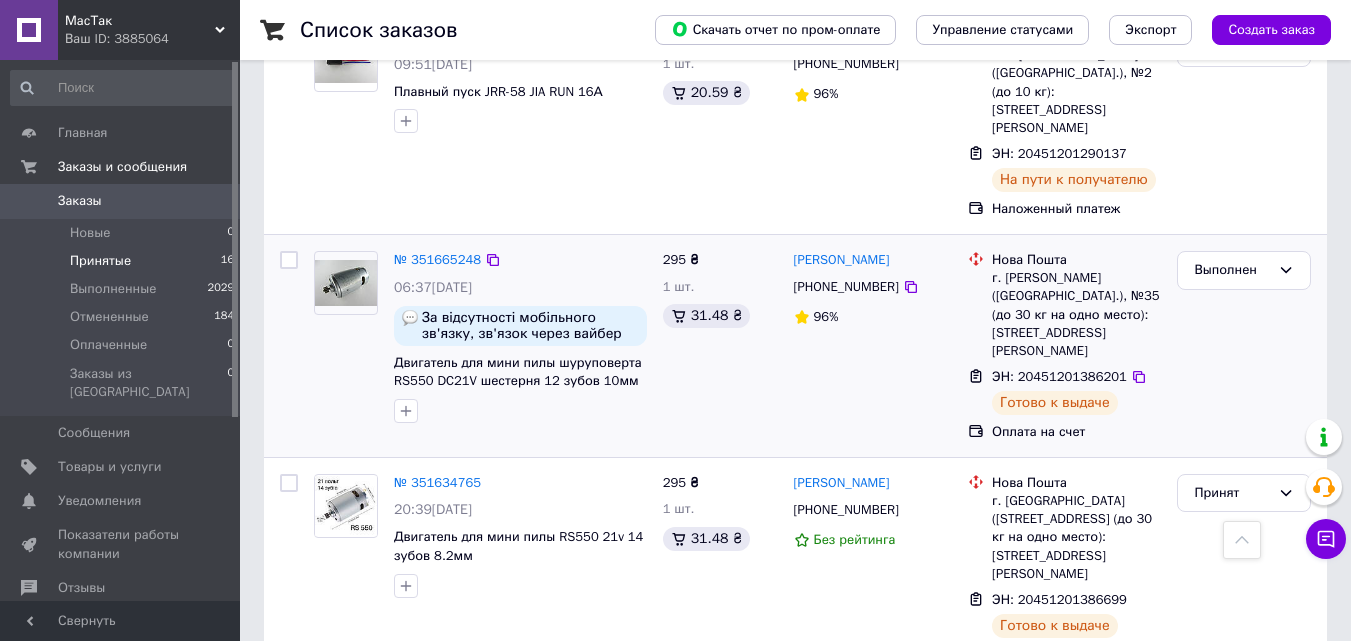 click on "Принятые" at bounding box center (100, 261) 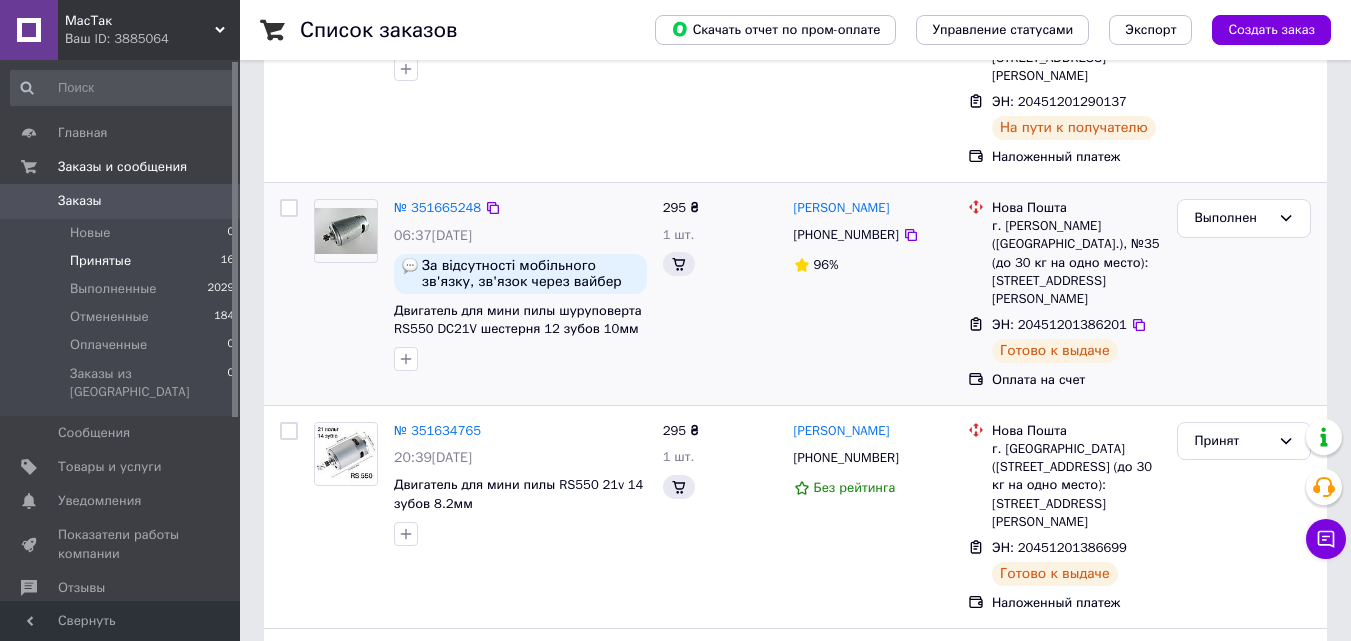 scroll, scrollTop: 0, scrollLeft: 0, axis: both 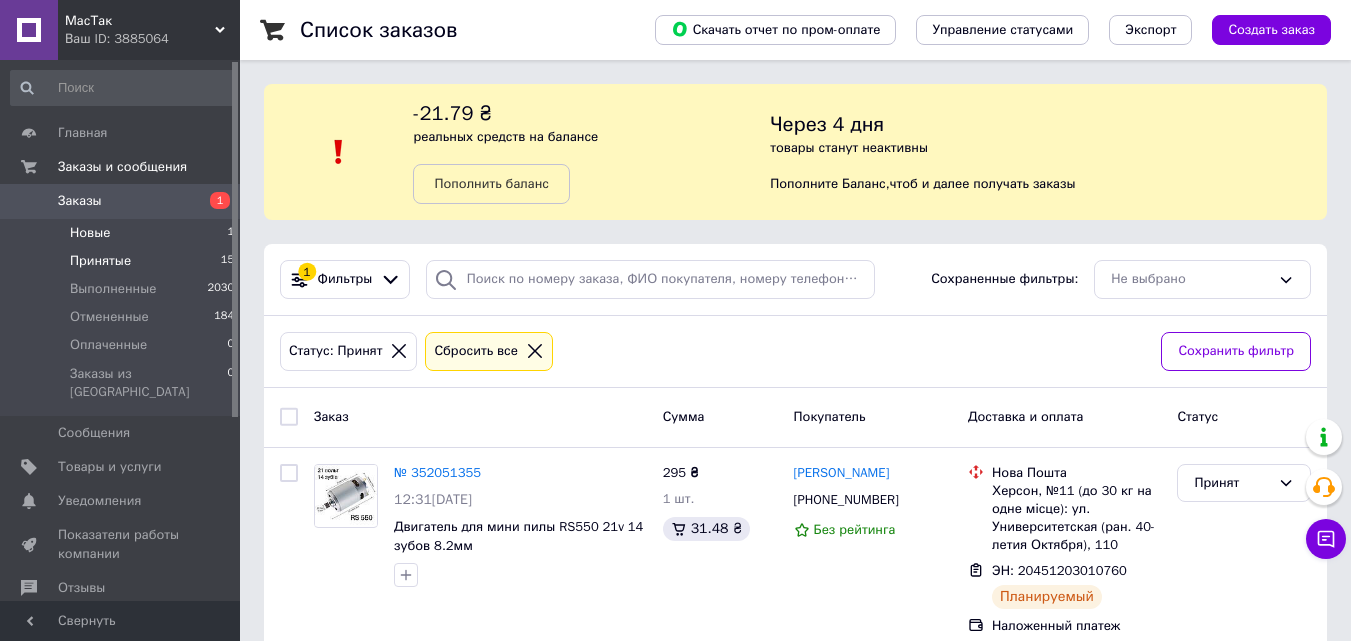 click on "Новые 1" at bounding box center (123, 233) 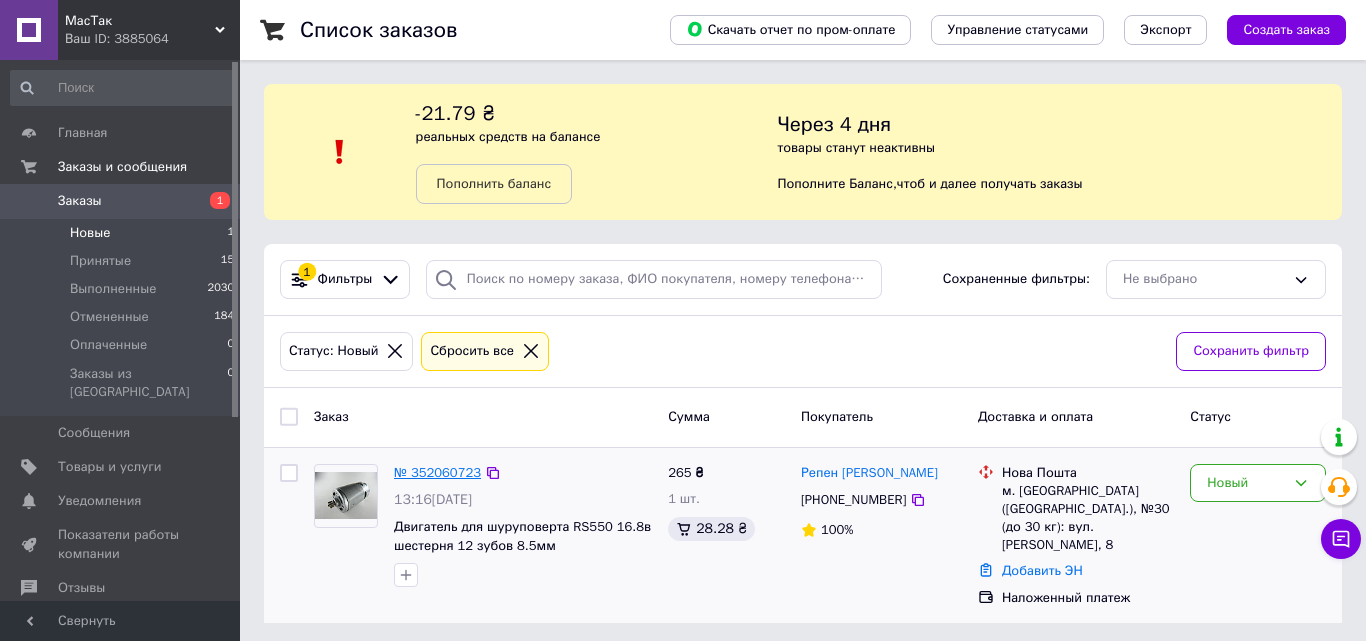 click on "№ 352060723" at bounding box center (437, 472) 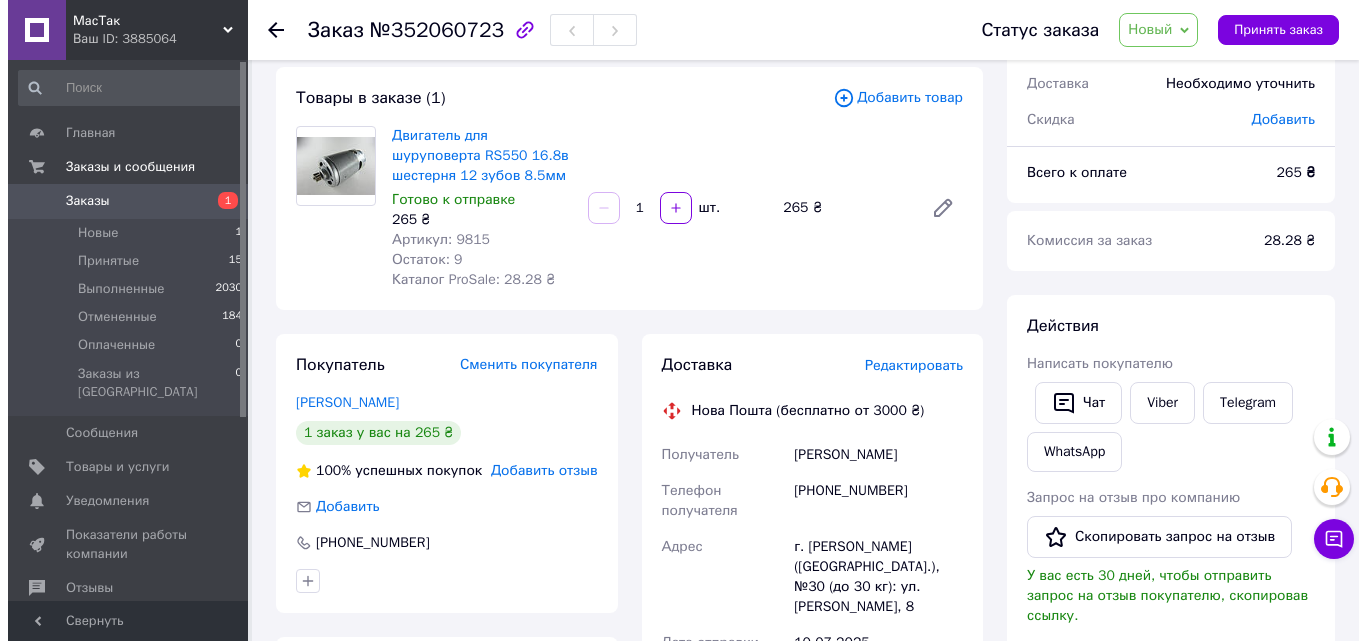 scroll, scrollTop: 0, scrollLeft: 0, axis: both 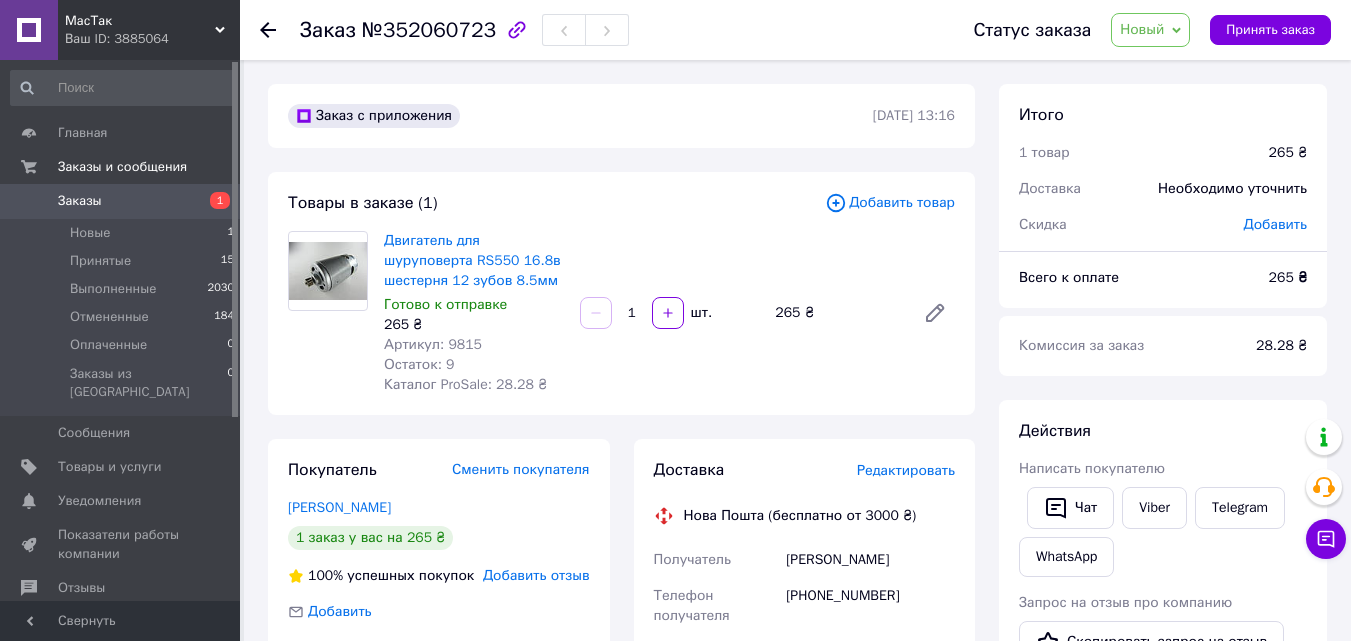 click on "Редактировать" at bounding box center (906, 470) 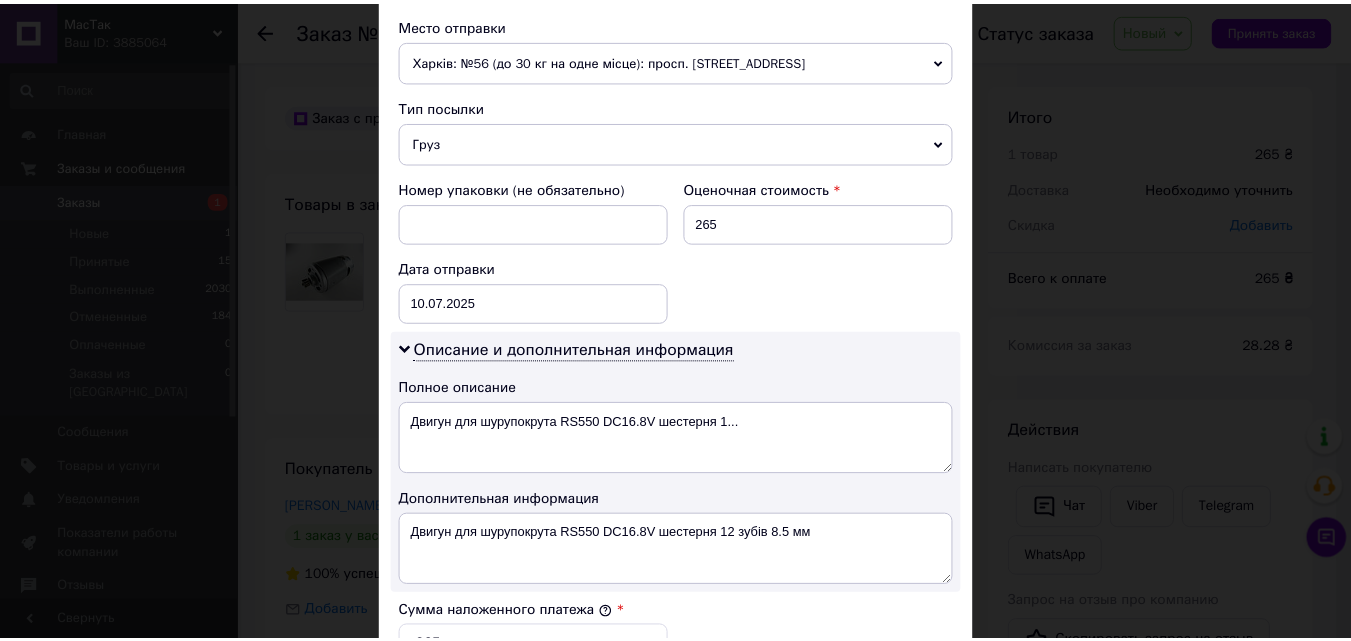 scroll, scrollTop: 1109, scrollLeft: 0, axis: vertical 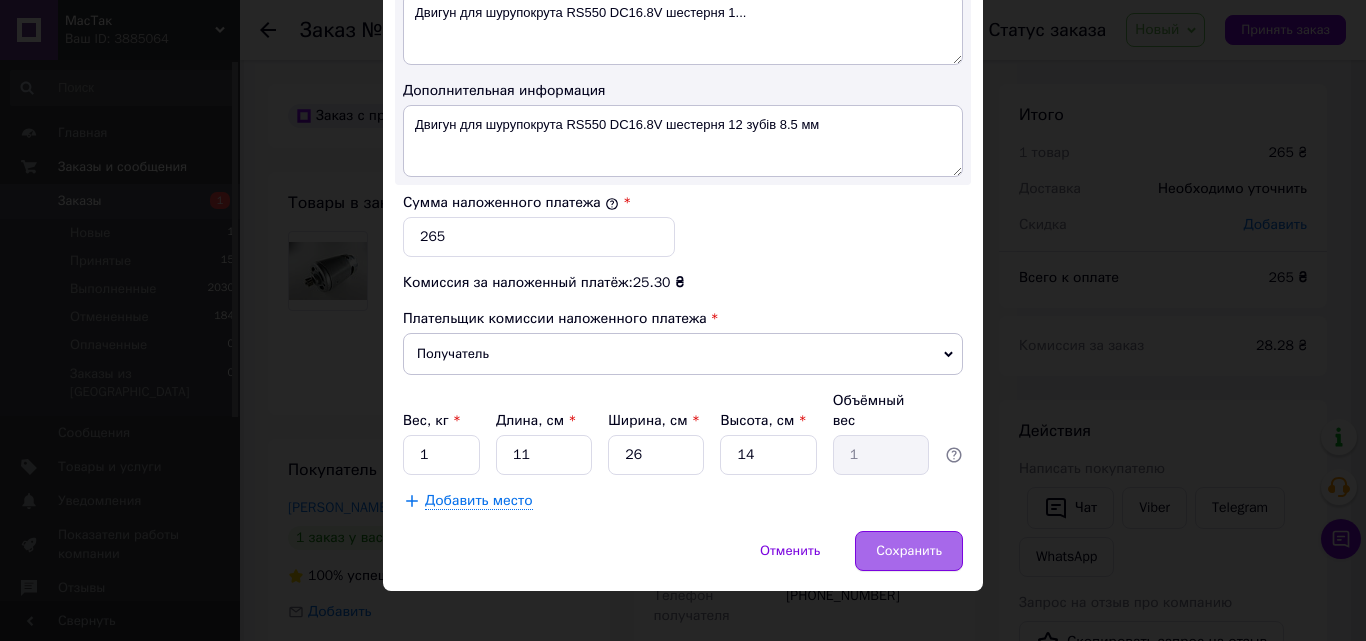 click on "Сохранить" at bounding box center (909, 551) 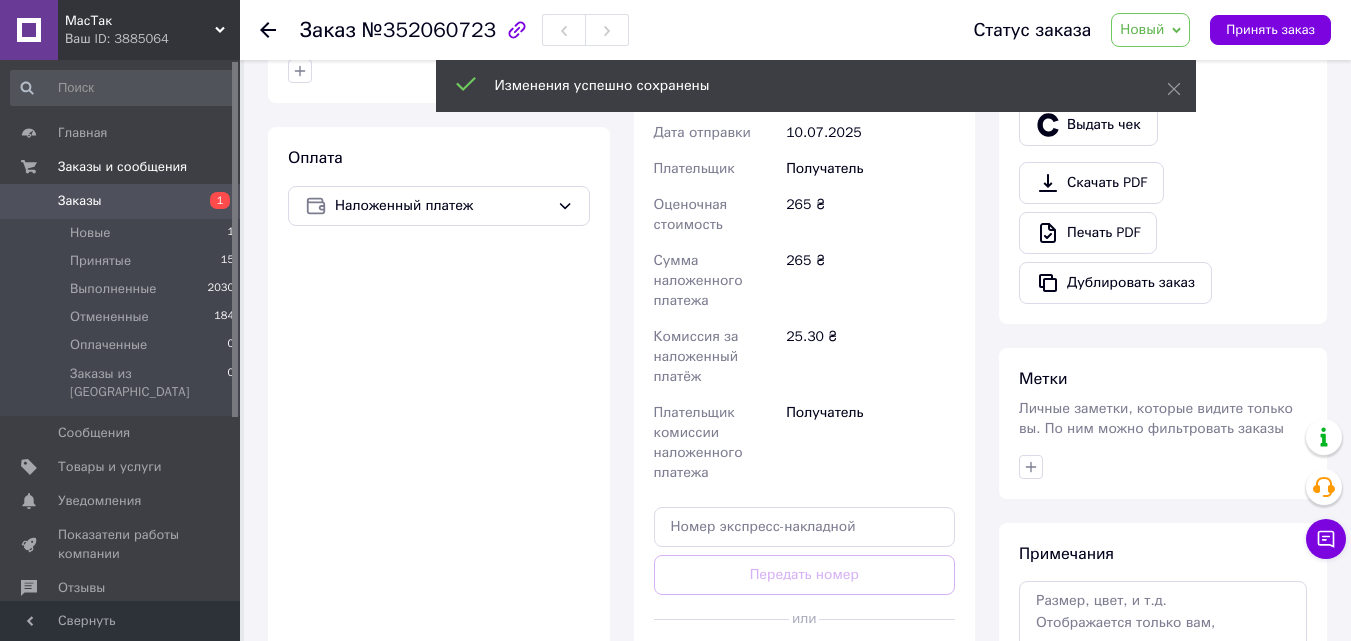 scroll, scrollTop: 800, scrollLeft: 0, axis: vertical 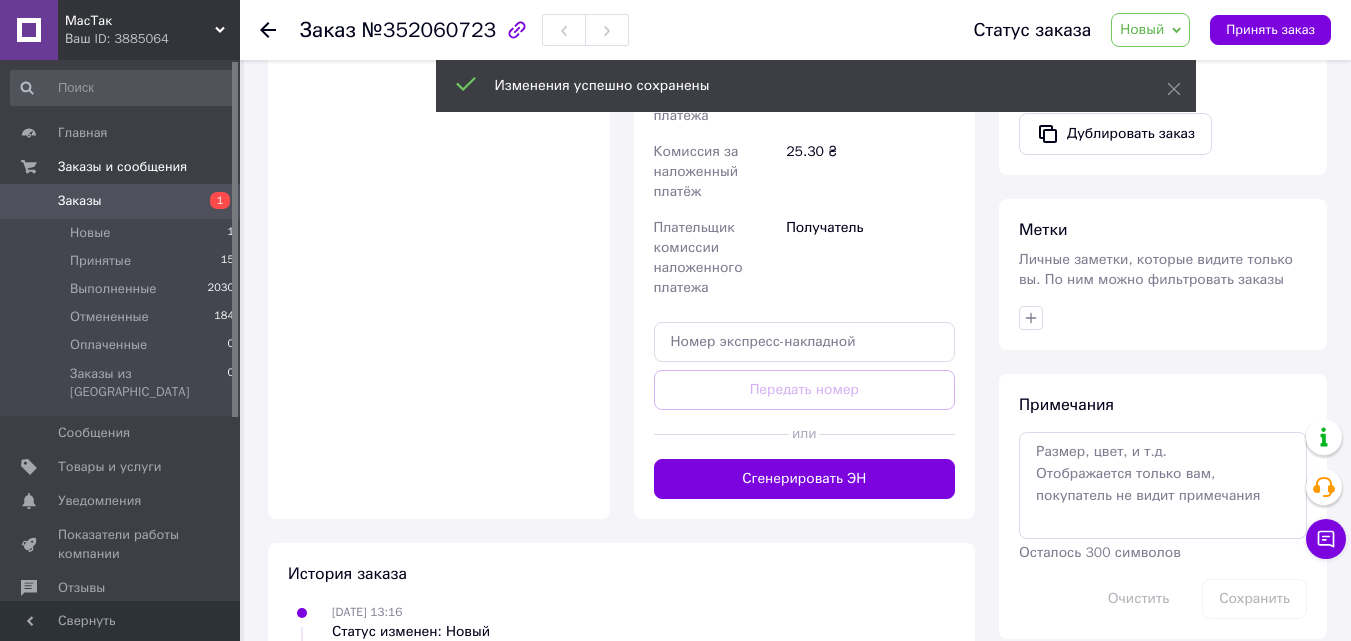 click on "Сгенерировать ЭН" at bounding box center [805, 479] 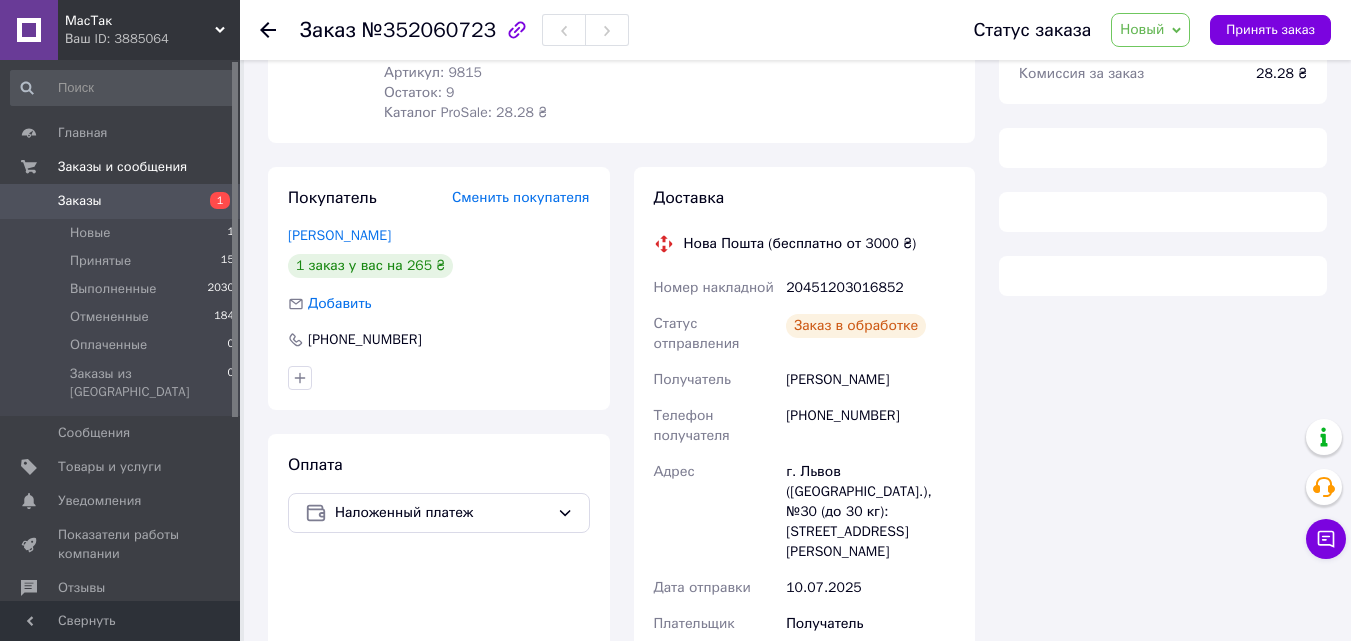 scroll, scrollTop: 273, scrollLeft: 0, axis: vertical 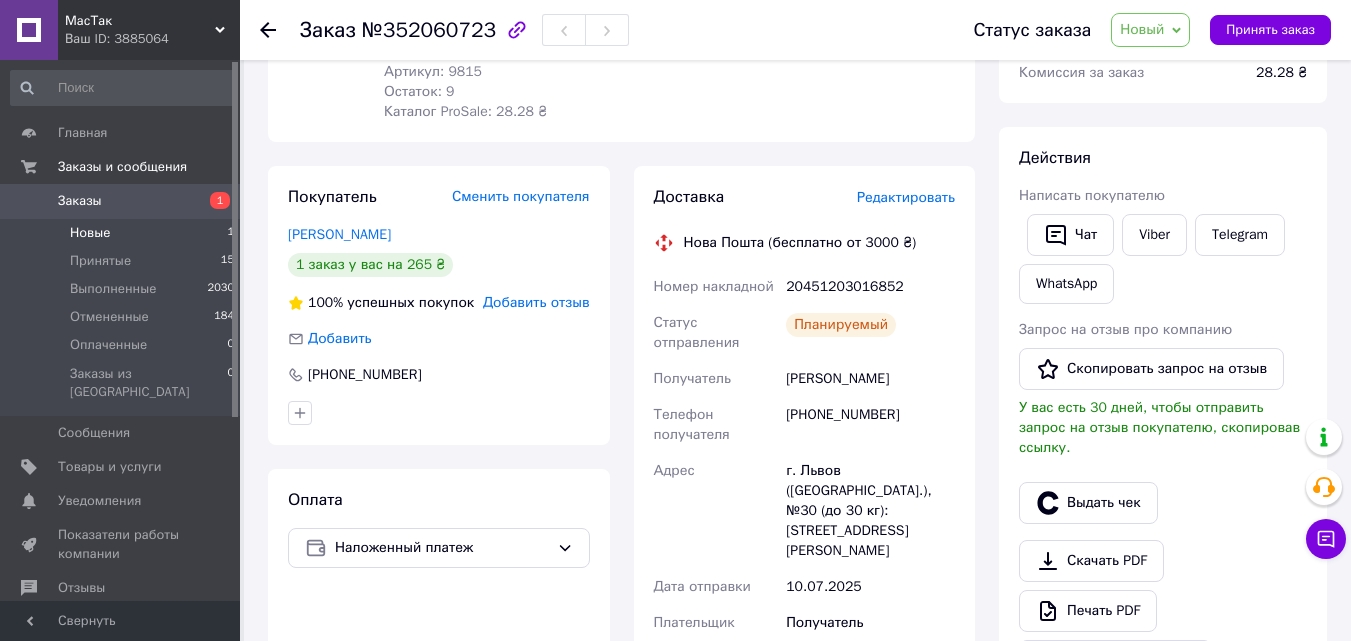 click on "Новые" at bounding box center (90, 233) 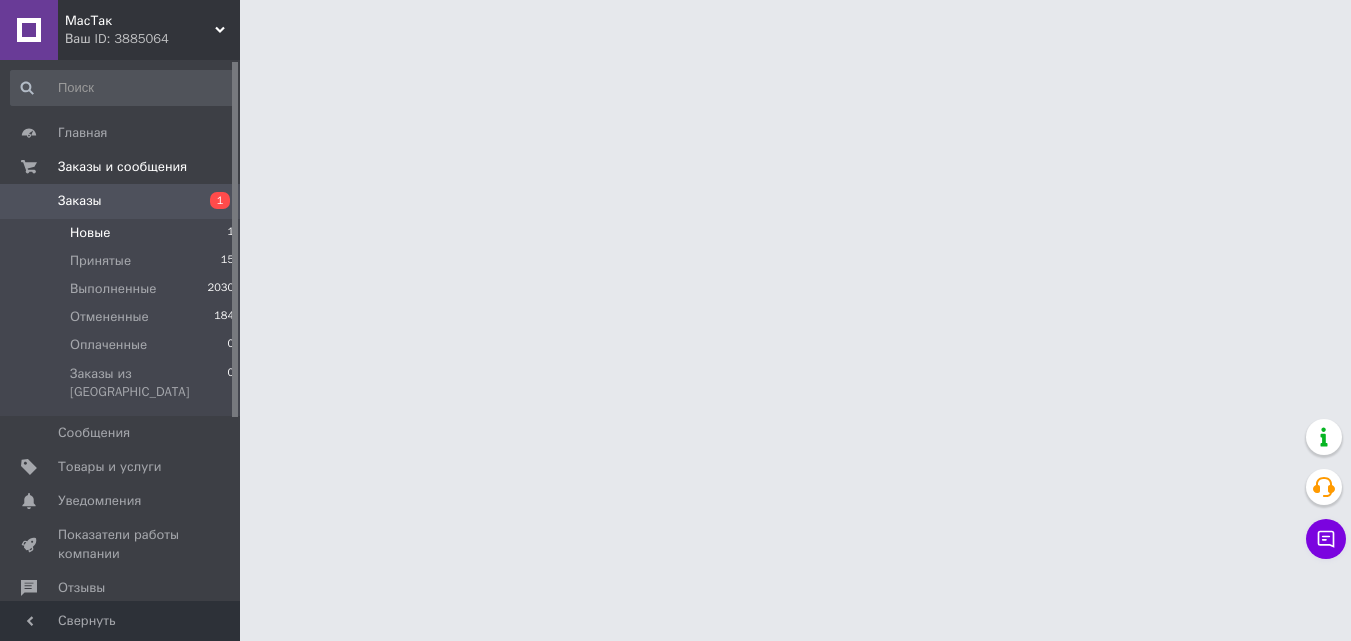 scroll, scrollTop: 0, scrollLeft: 0, axis: both 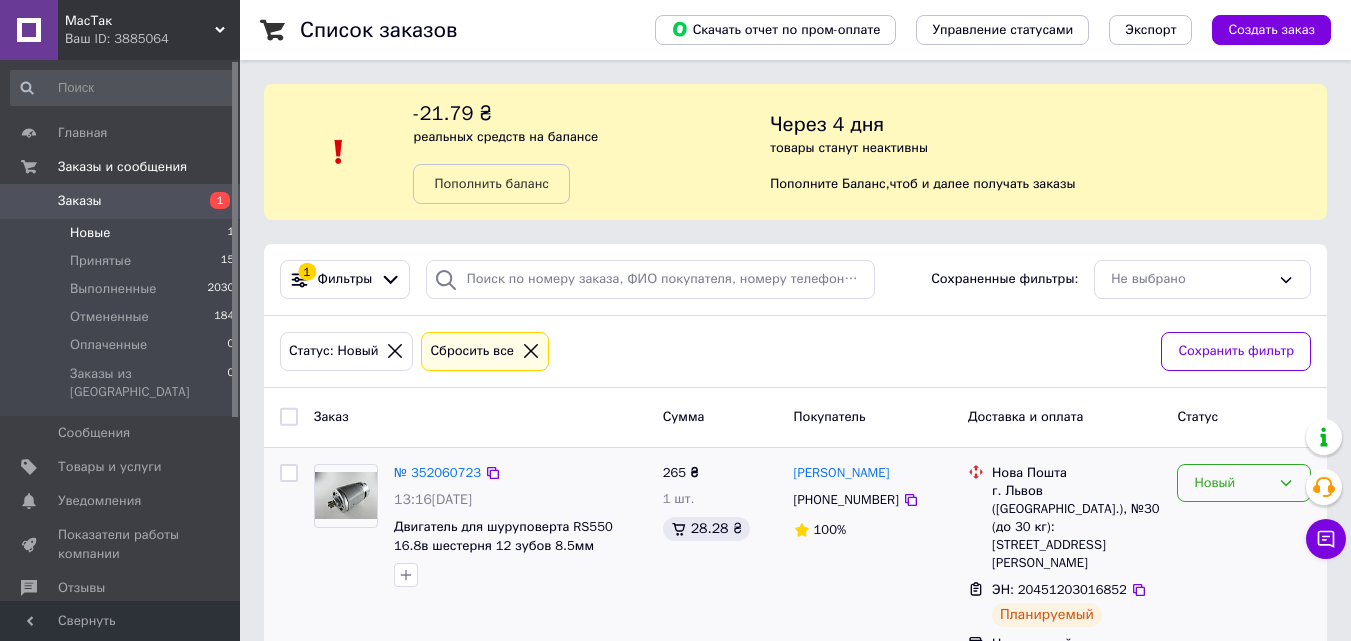 click on "Новый" at bounding box center (1244, 483) 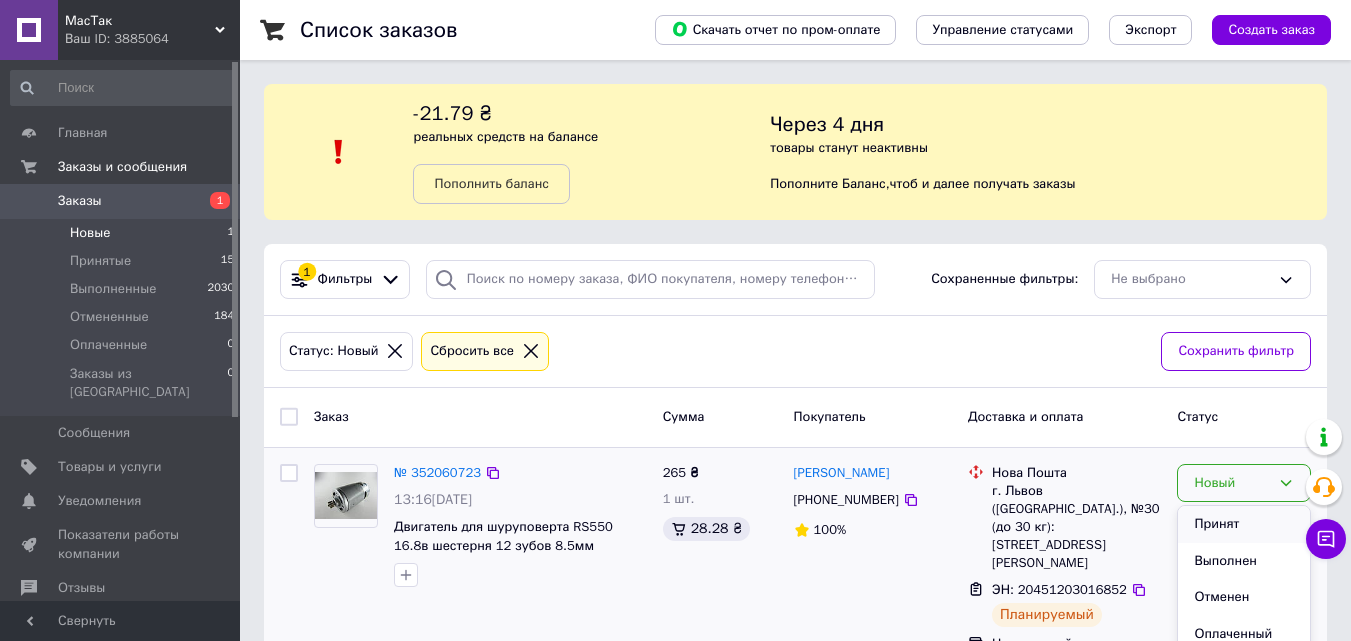 click on "Принят" at bounding box center [1244, 524] 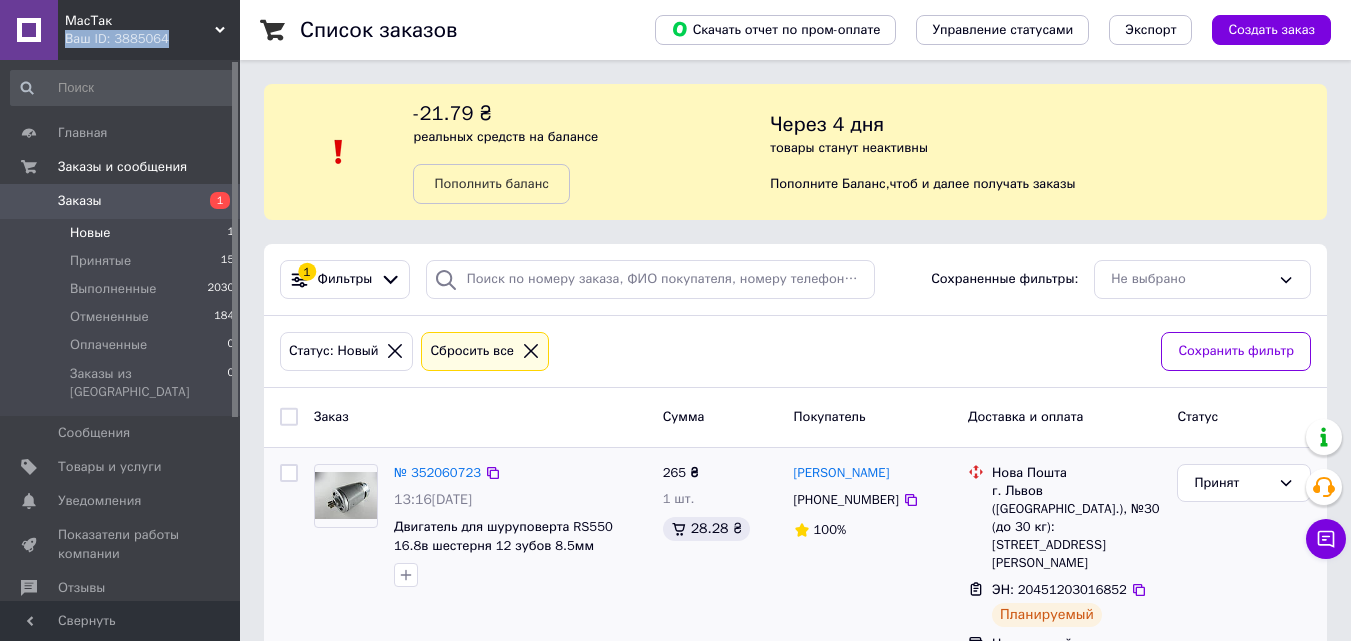 click on "МасТак Ваш ID: 3885064" at bounding box center [149, 30] 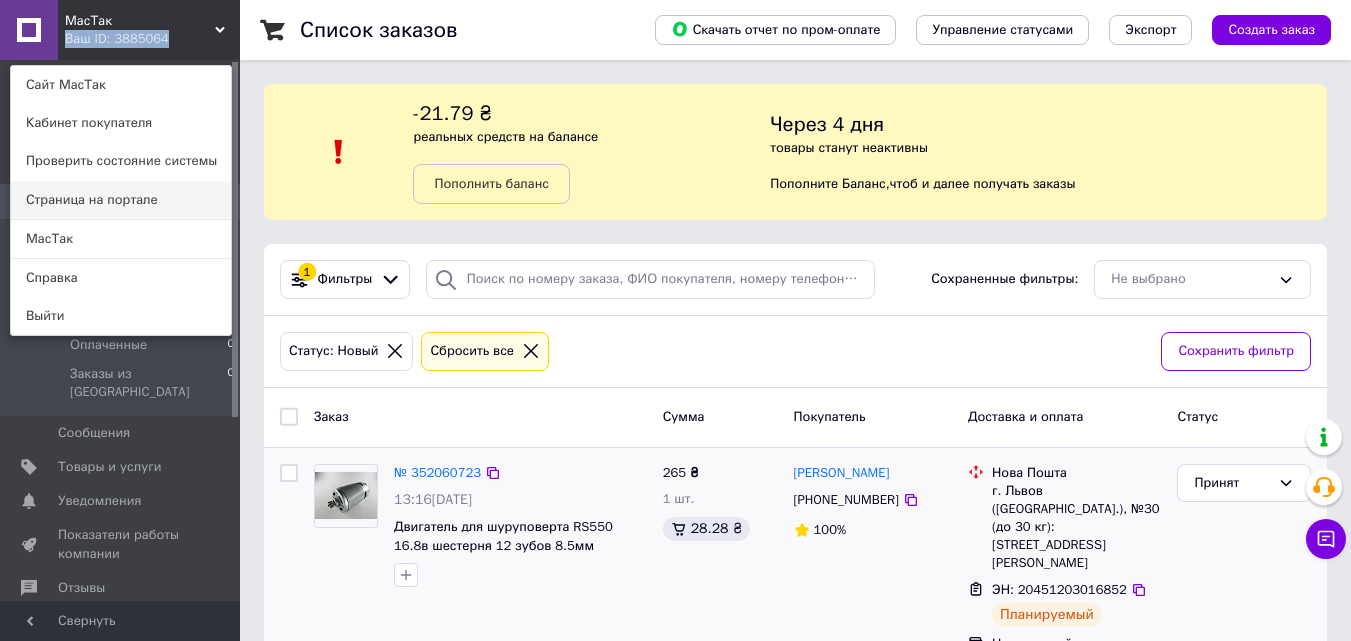 click on "Страница на портале" at bounding box center (121, 200) 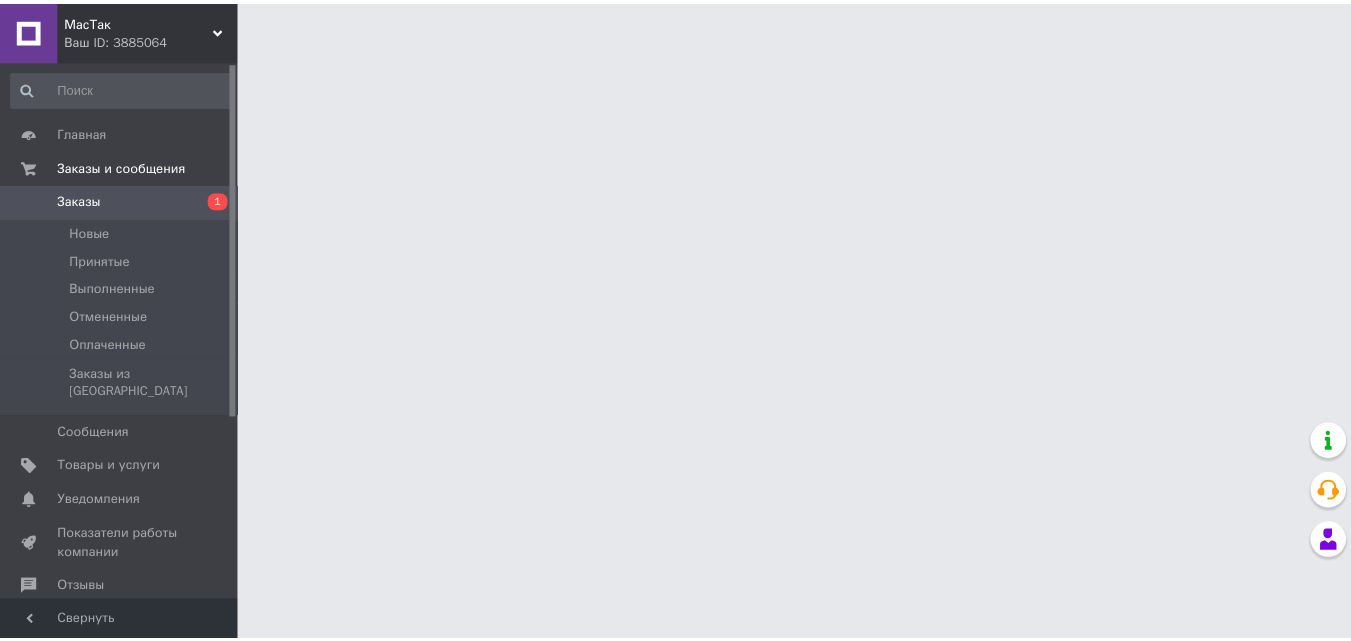 scroll, scrollTop: 0, scrollLeft: 0, axis: both 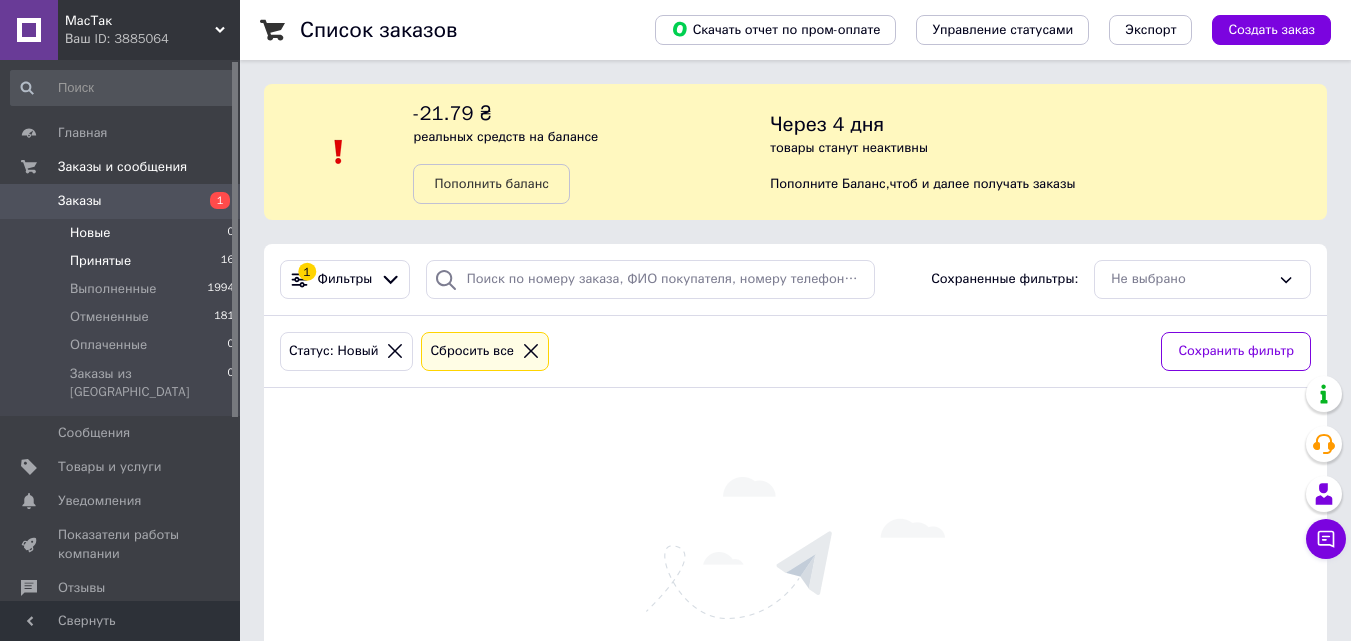 click on "Принятые" at bounding box center (100, 261) 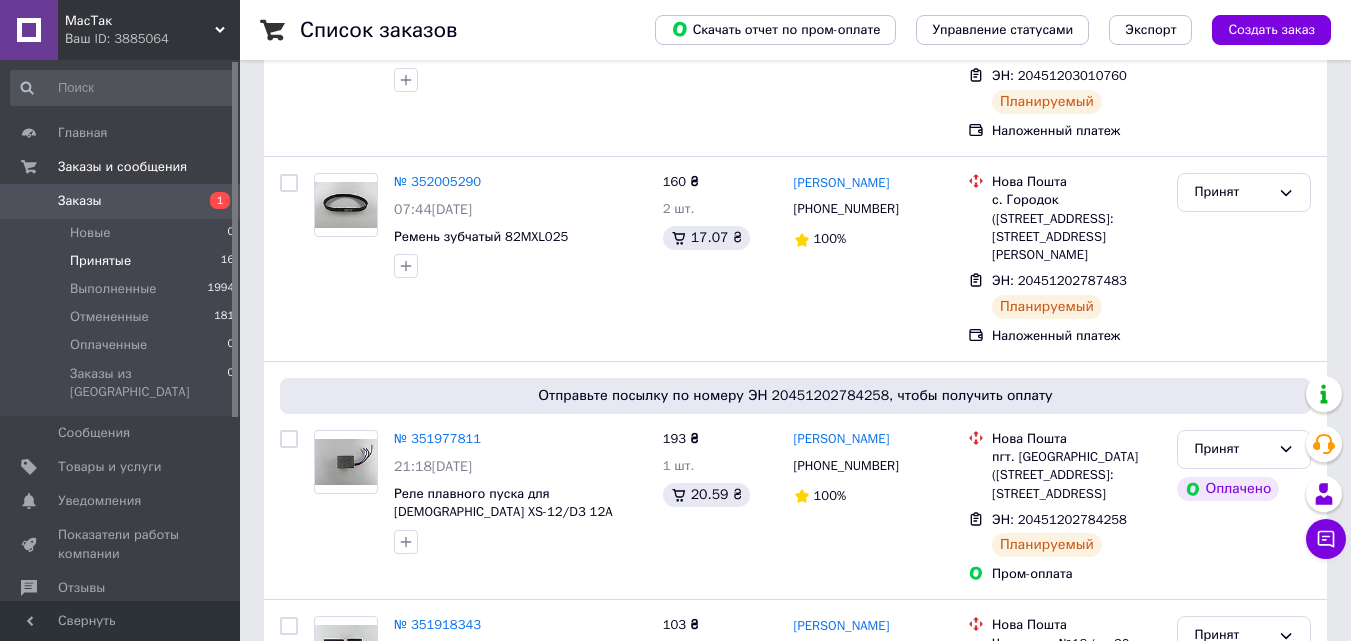 scroll, scrollTop: 500, scrollLeft: 0, axis: vertical 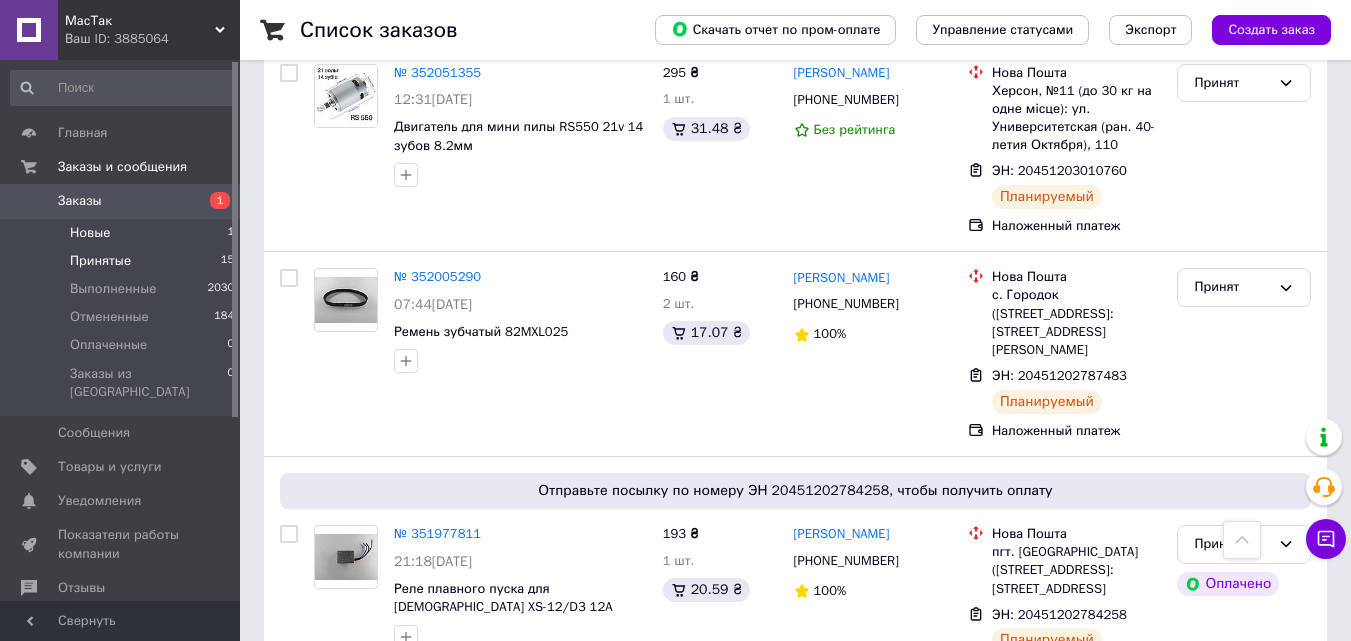 click on "Новые 1" at bounding box center [123, 233] 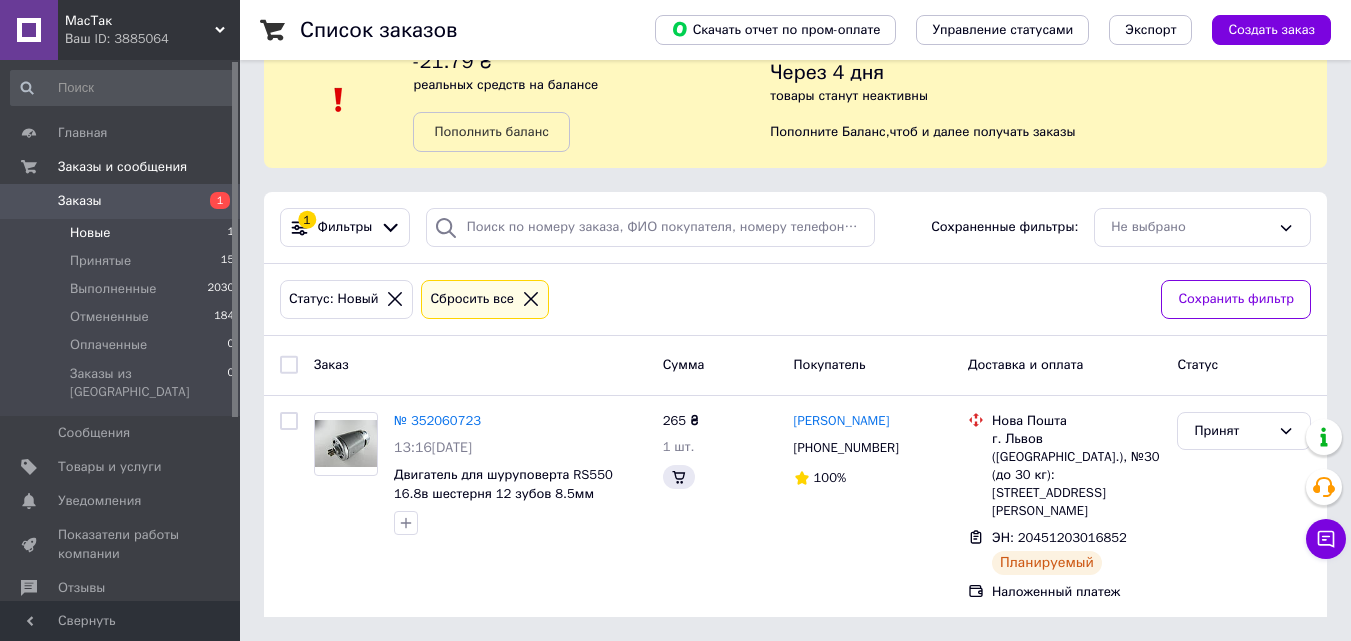 scroll, scrollTop: 0, scrollLeft: 0, axis: both 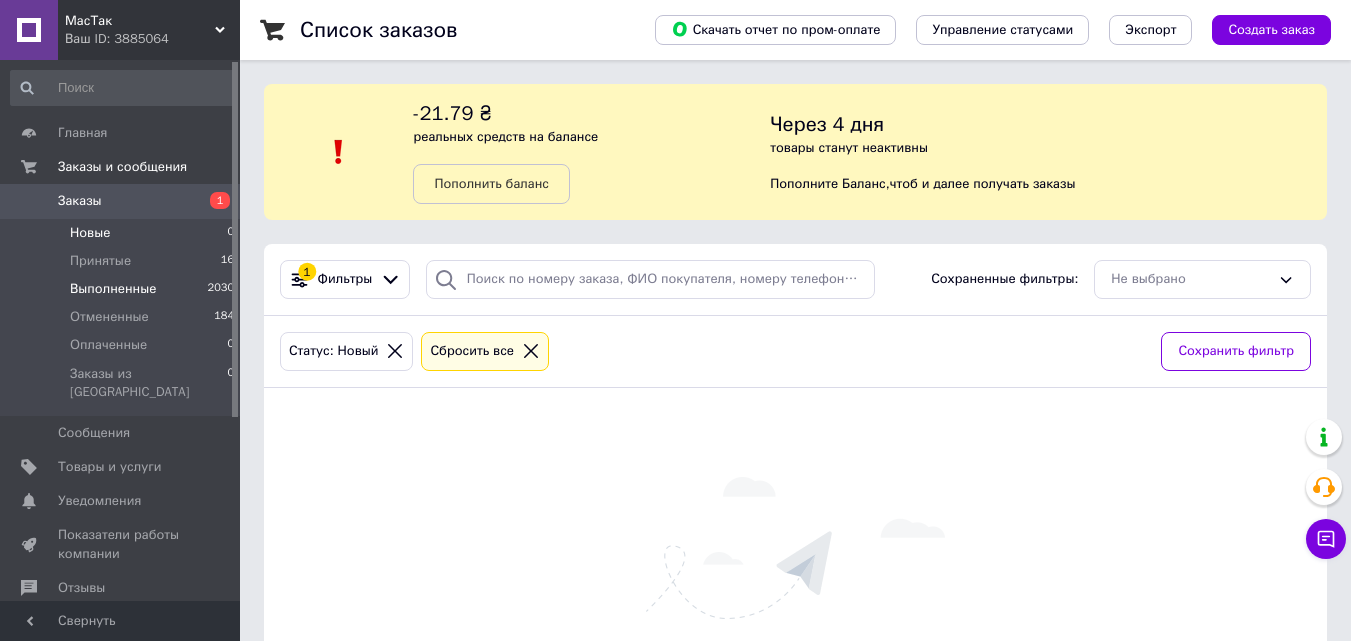 click on "Выполненные" at bounding box center (113, 289) 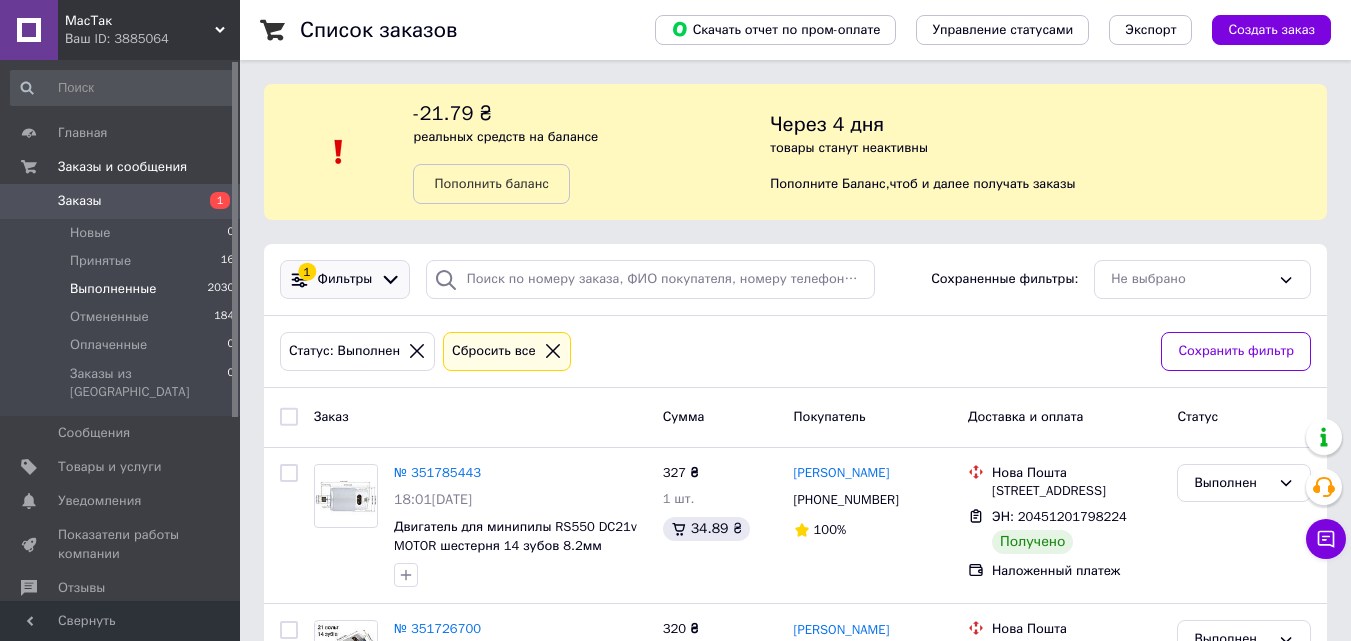 click 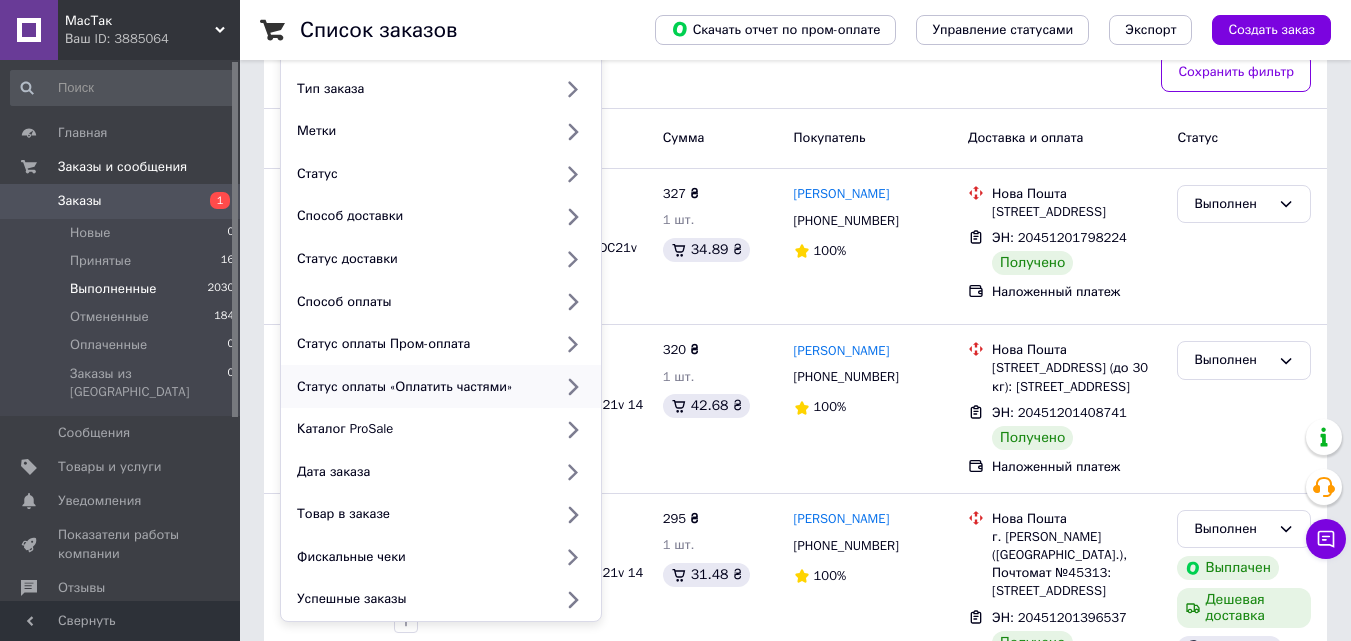 scroll, scrollTop: 300, scrollLeft: 0, axis: vertical 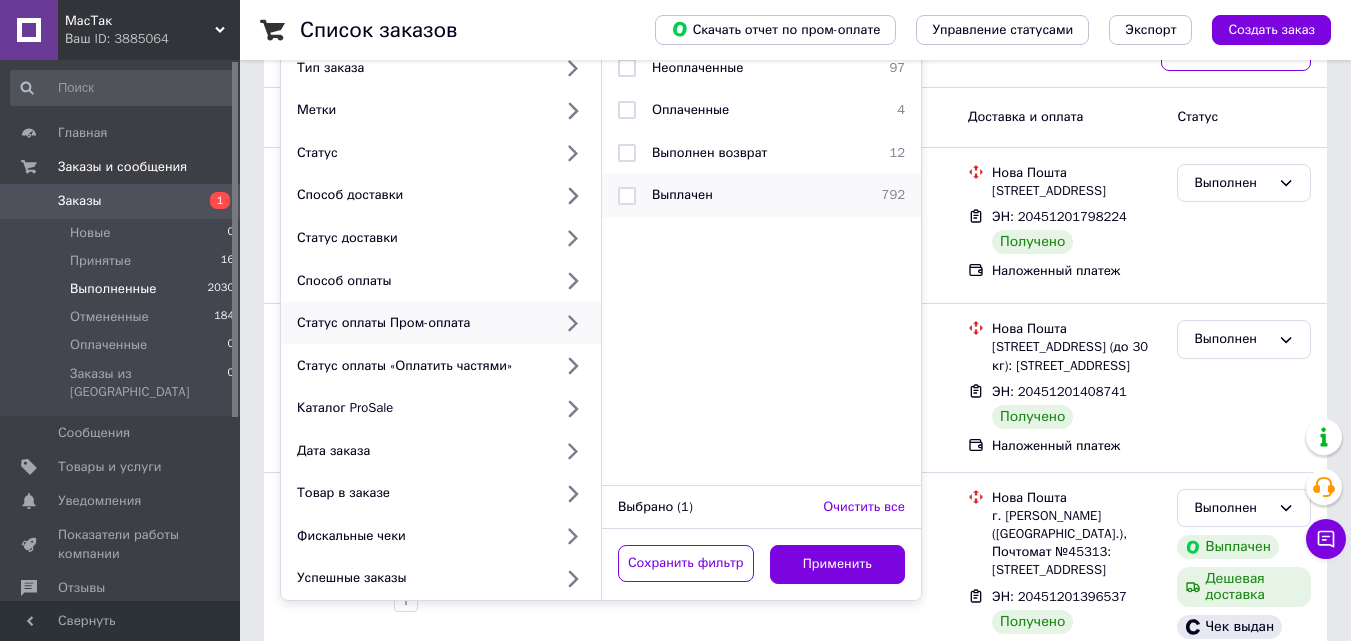click at bounding box center [627, 196] 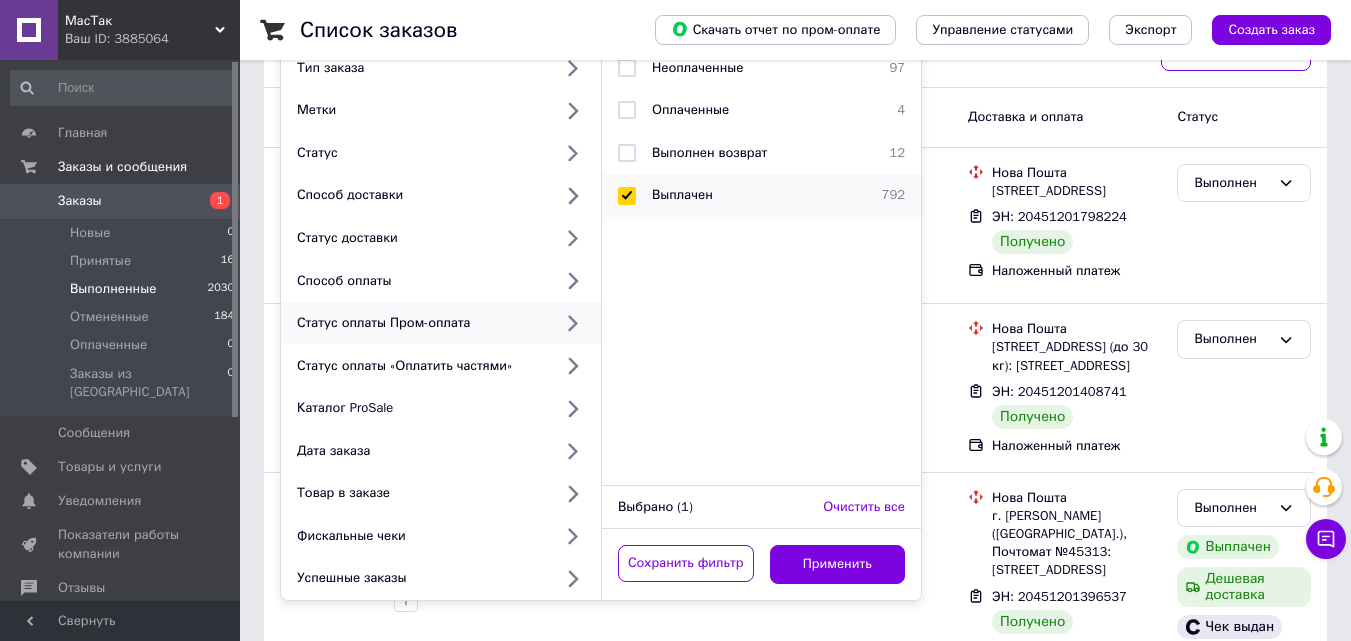 checkbox on "true" 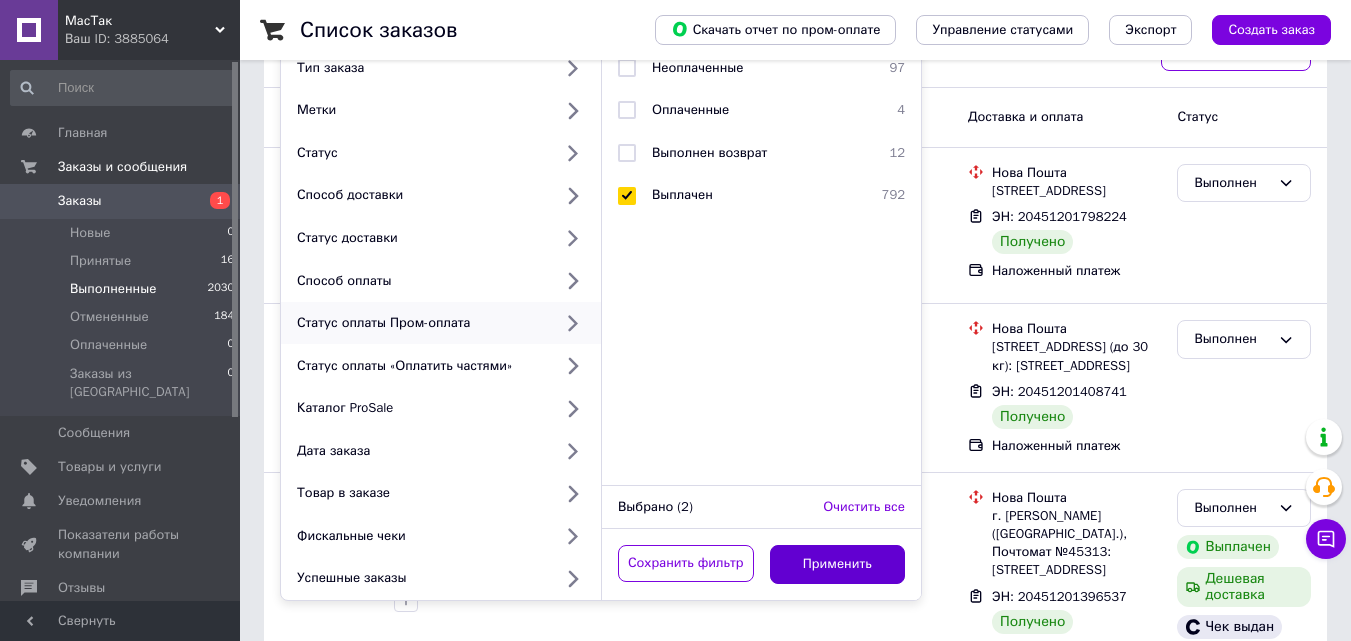 click on "Применить" at bounding box center [838, 564] 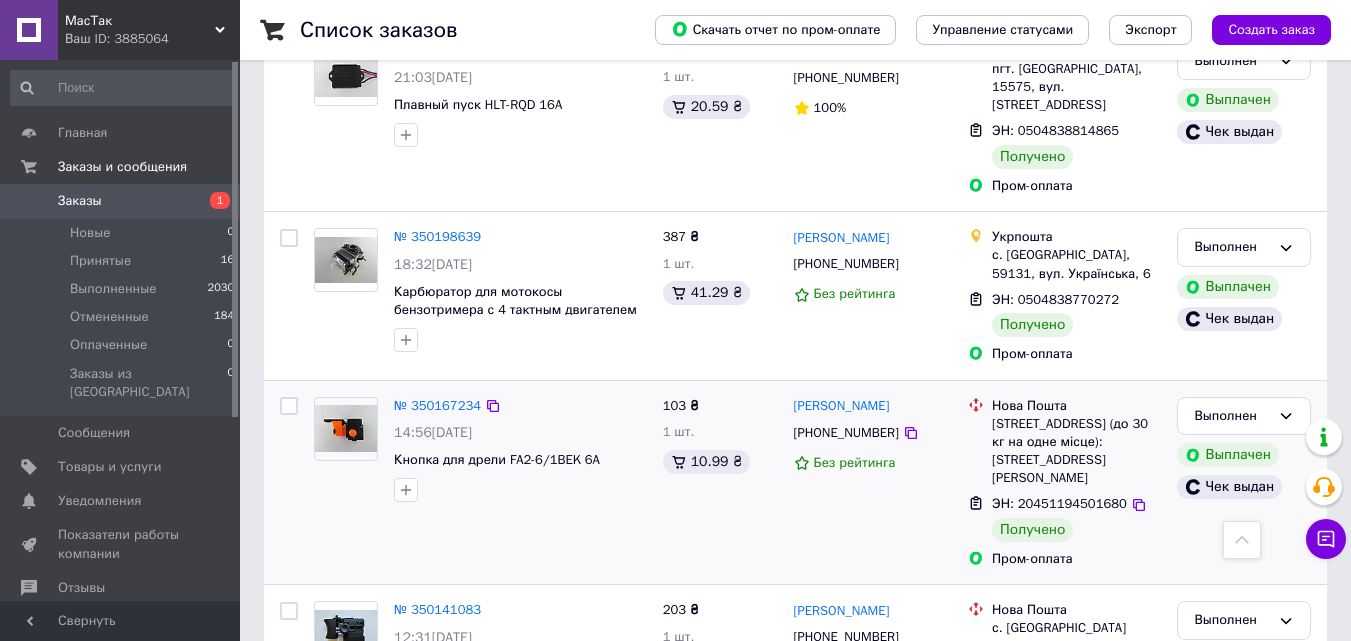 scroll, scrollTop: 4300, scrollLeft: 0, axis: vertical 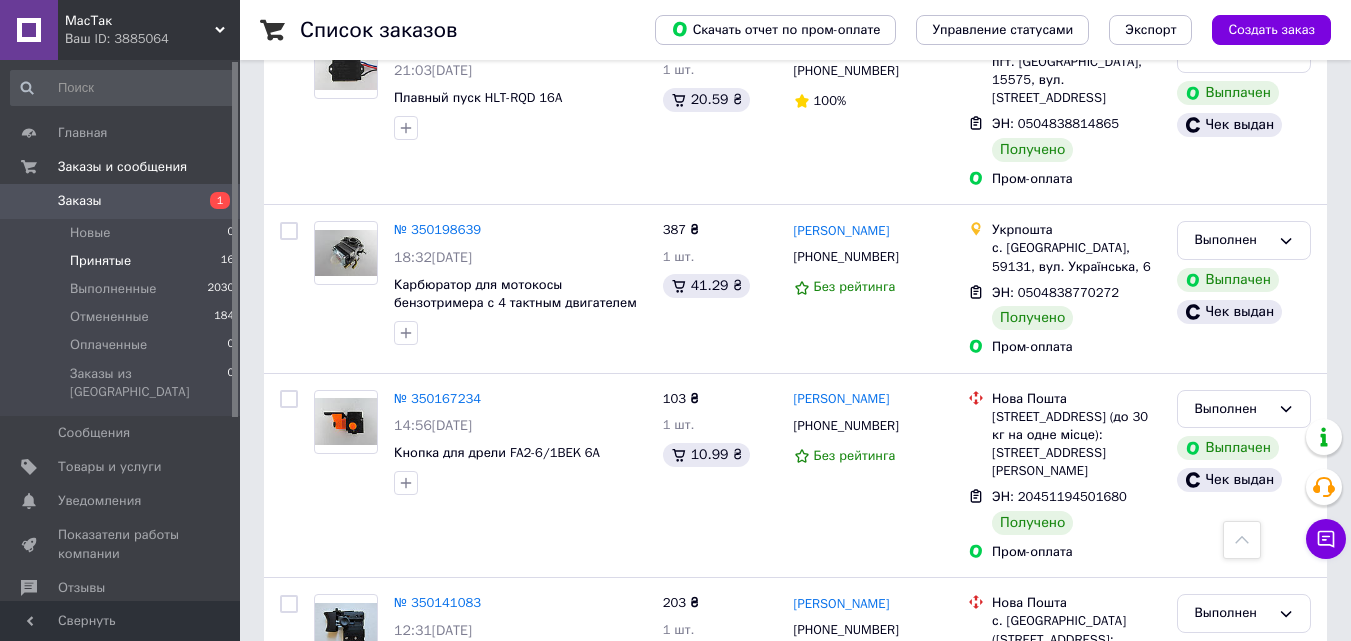 click on "Принятые" at bounding box center [100, 261] 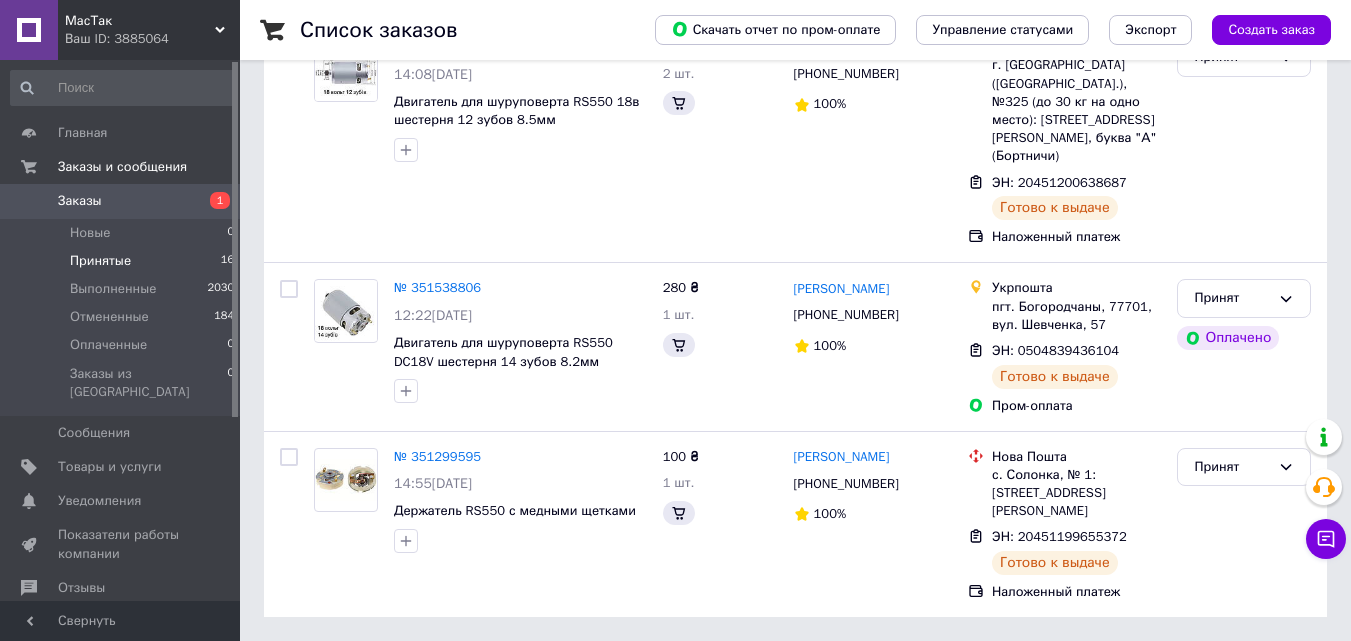 scroll, scrollTop: 0, scrollLeft: 0, axis: both 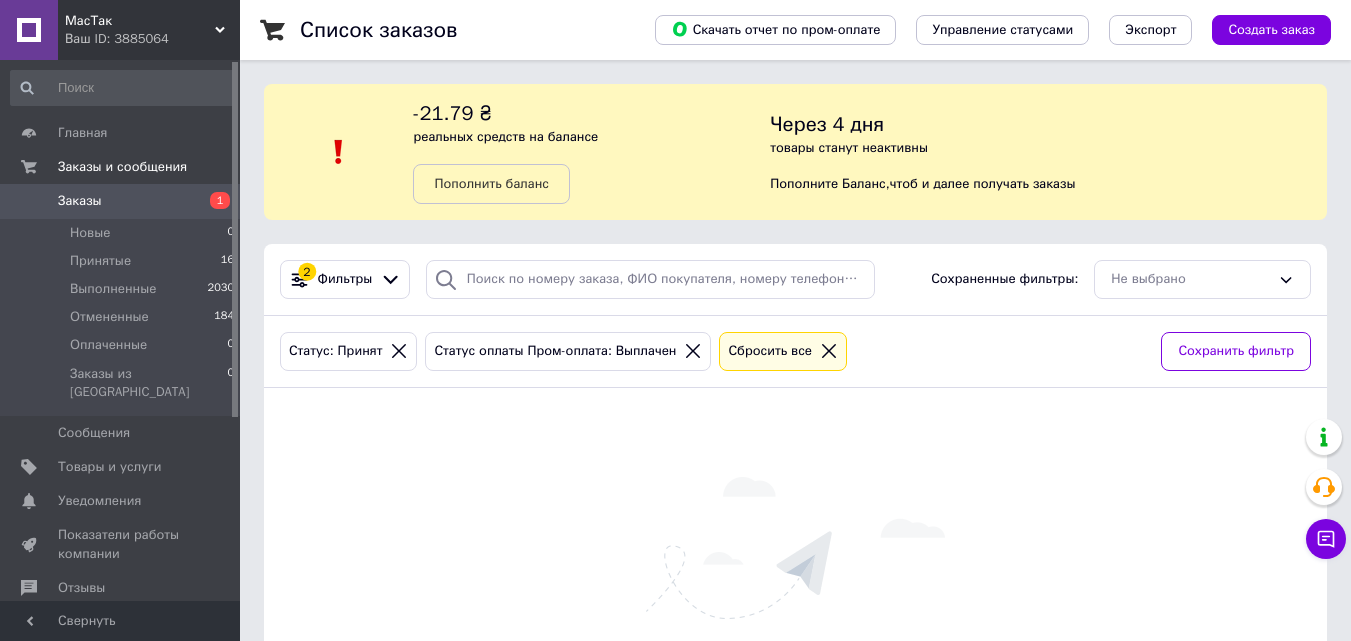 click 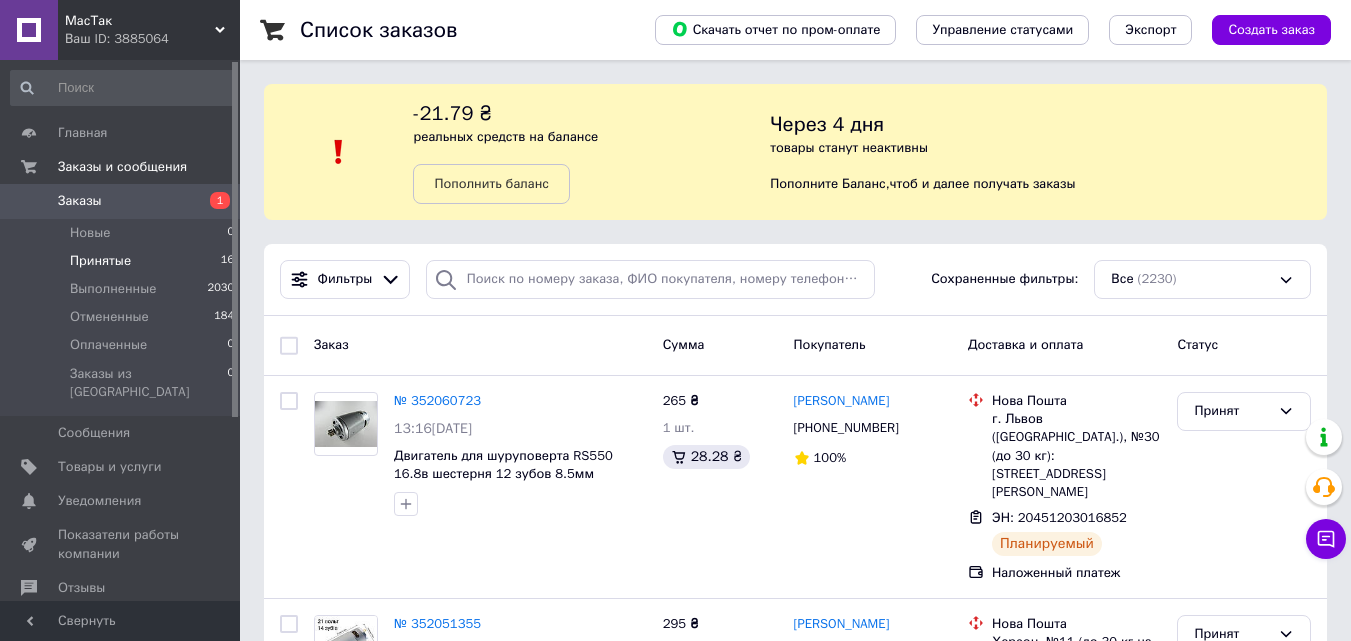 click on "Принятые" at bounding box center (100, 261) 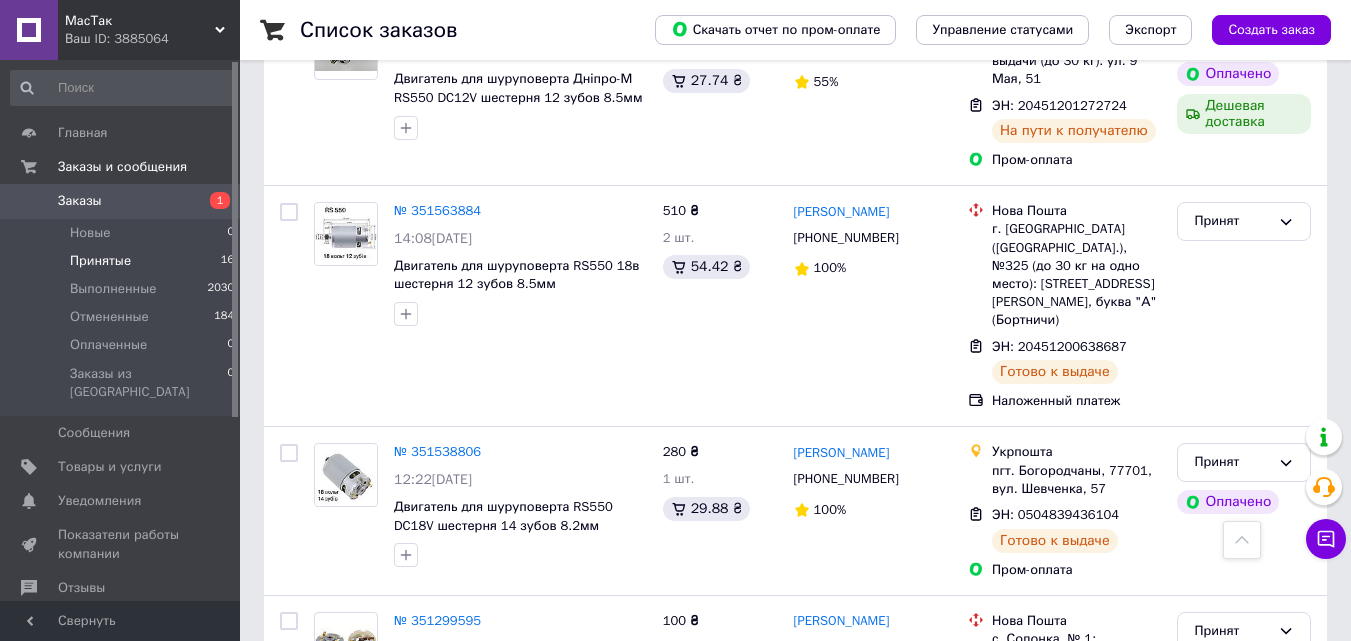 scroll, scrollTop: 2939, scrollLeft: 0, axis: vertical 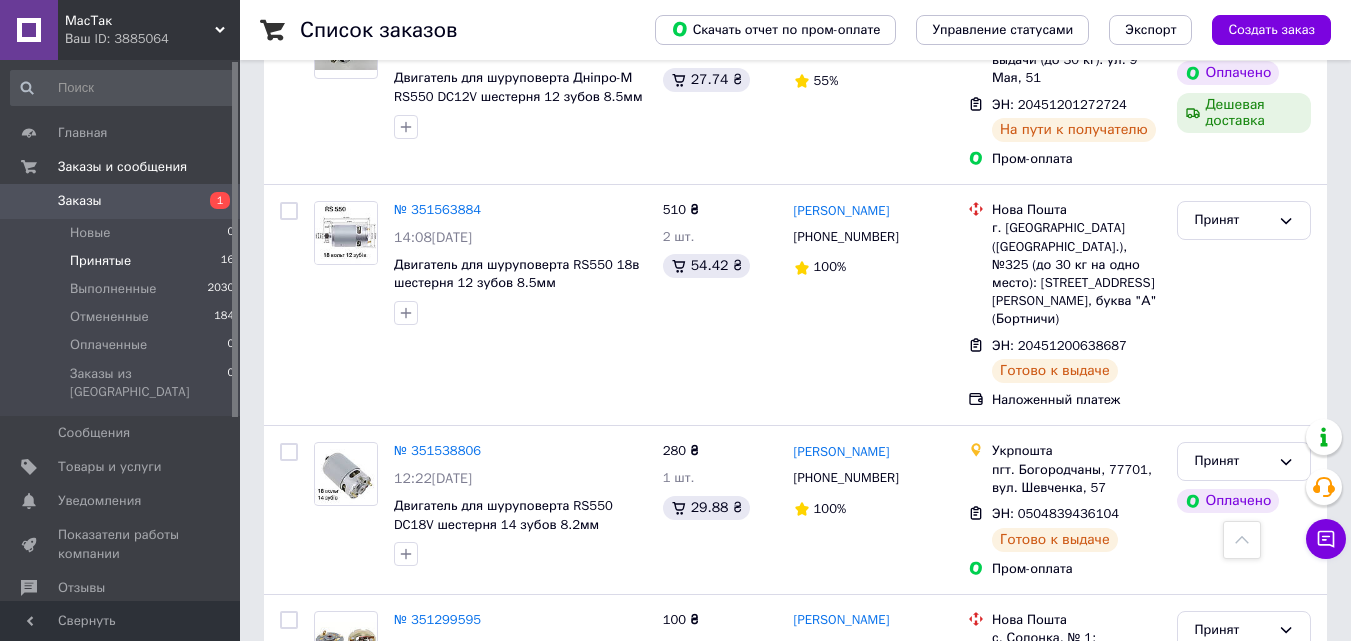 click on "Принятые 16" at bounding box center [123, 261] 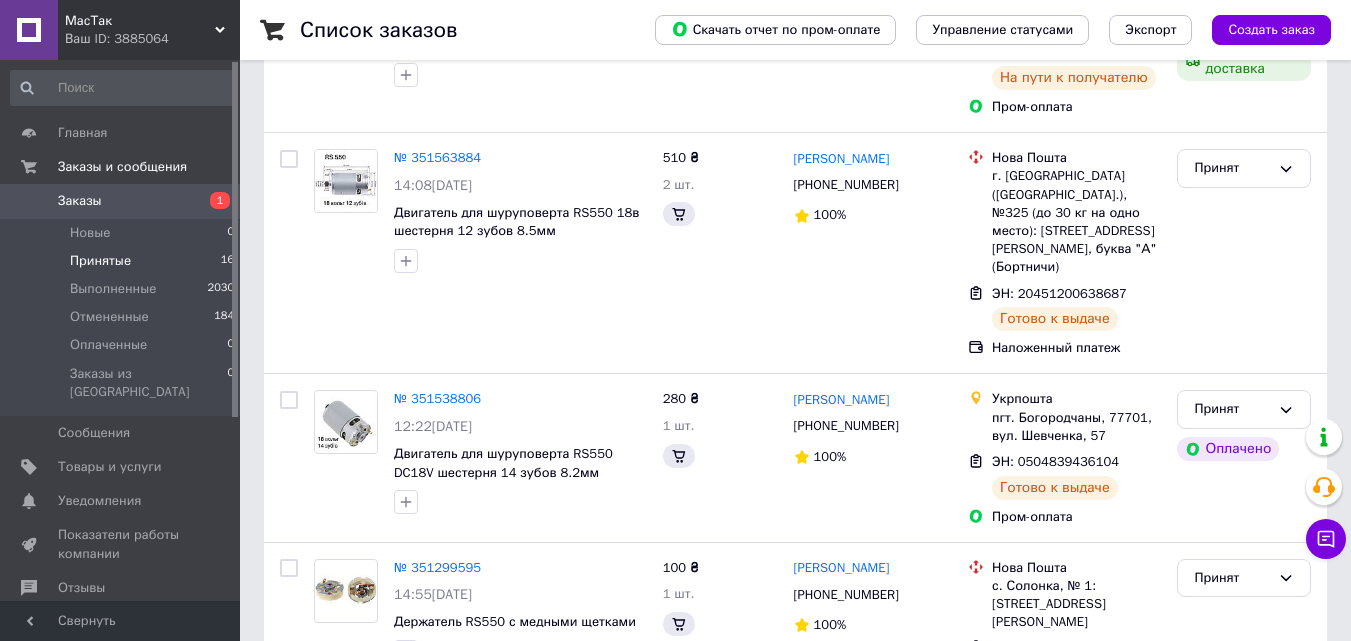 scroll, scrollTop: 0, scrollLeft: 0, axis: both 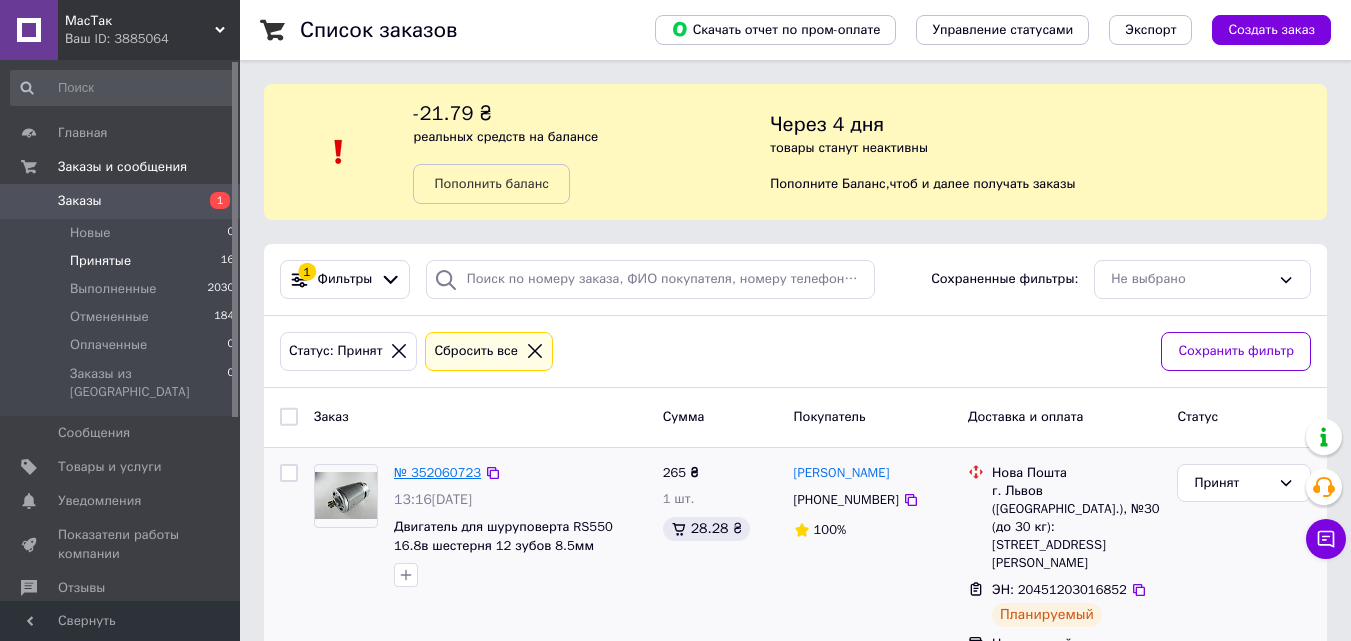 click on "№ 352060723" at bounding box center (437, 472) 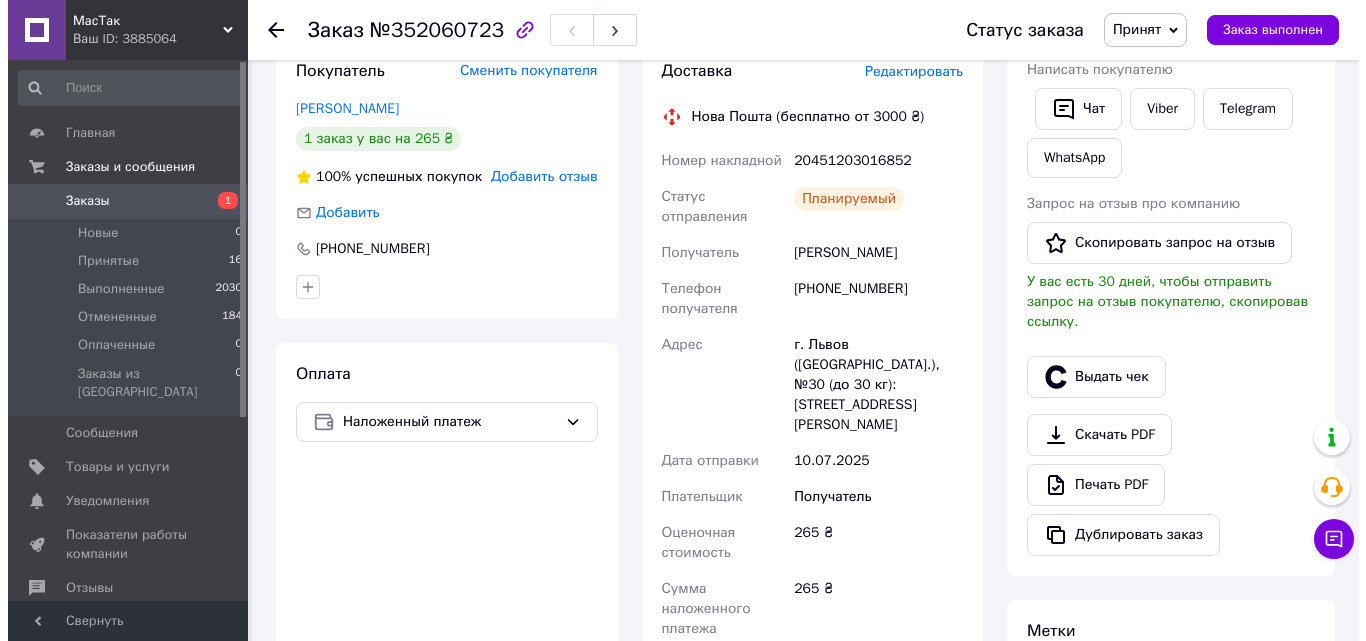 scroll, scrollTop: 400, scrollLeft: 0, axis: vertical 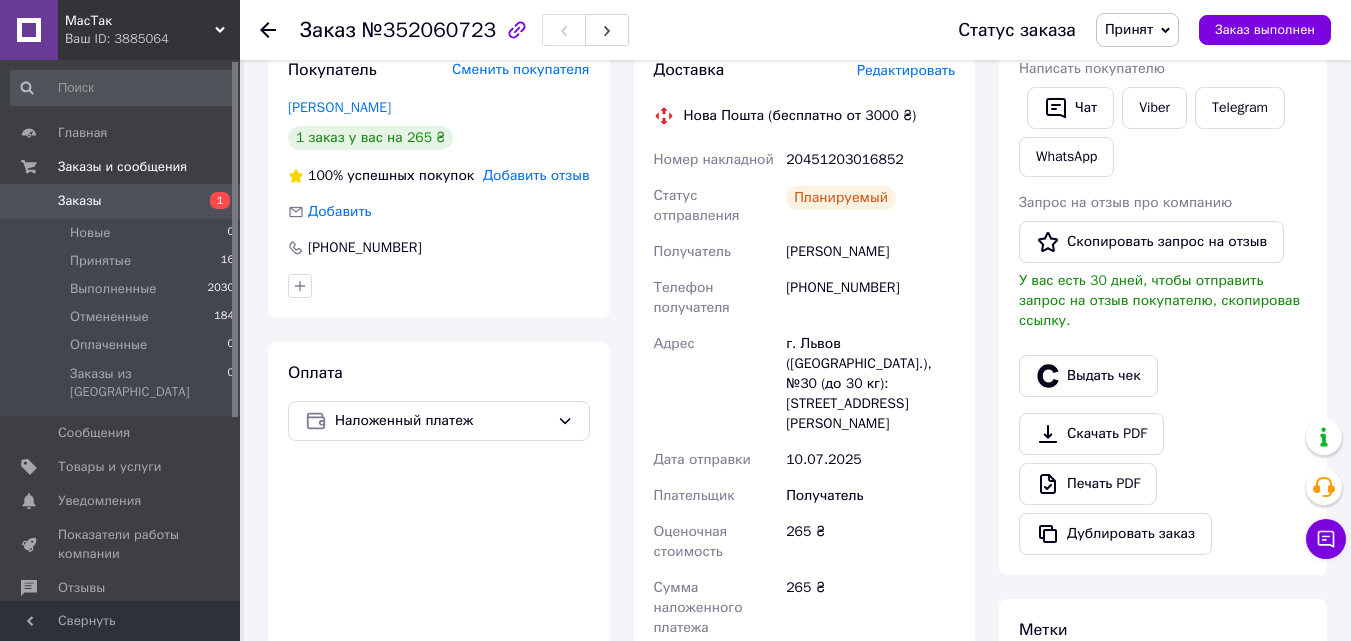 click on "Редактировать" at bounding box center [906, 70] 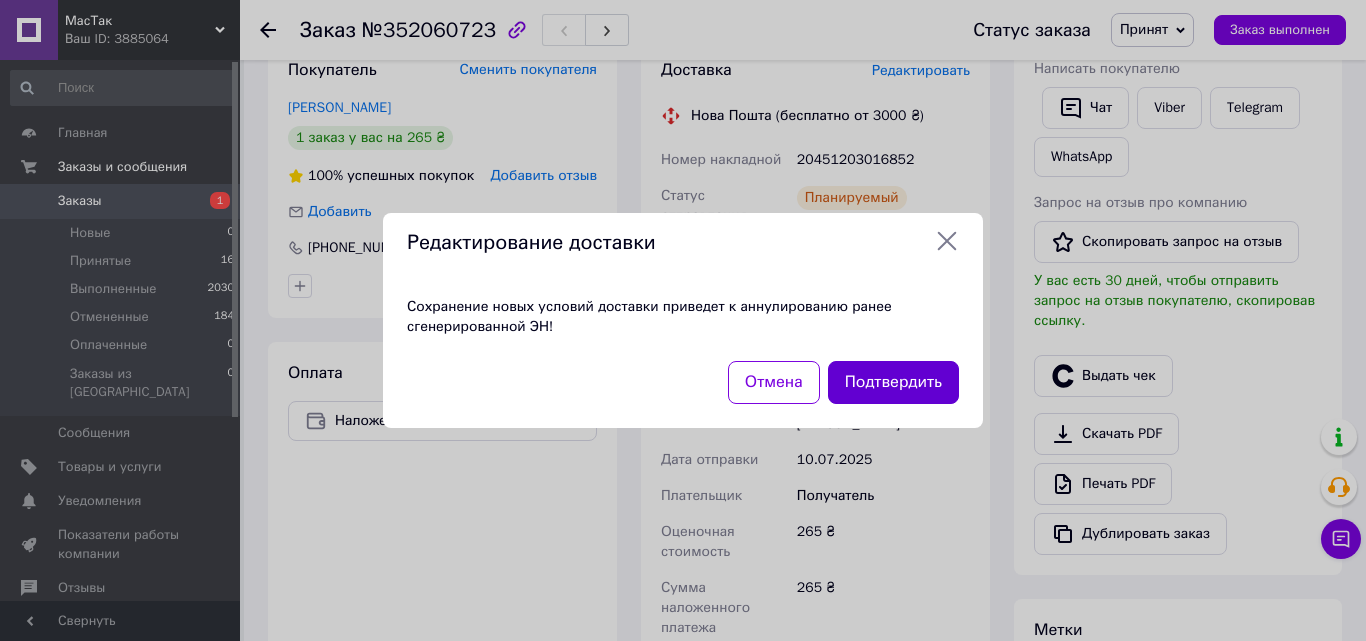 click on "Подтвердить" at bounding box center (893, 382) 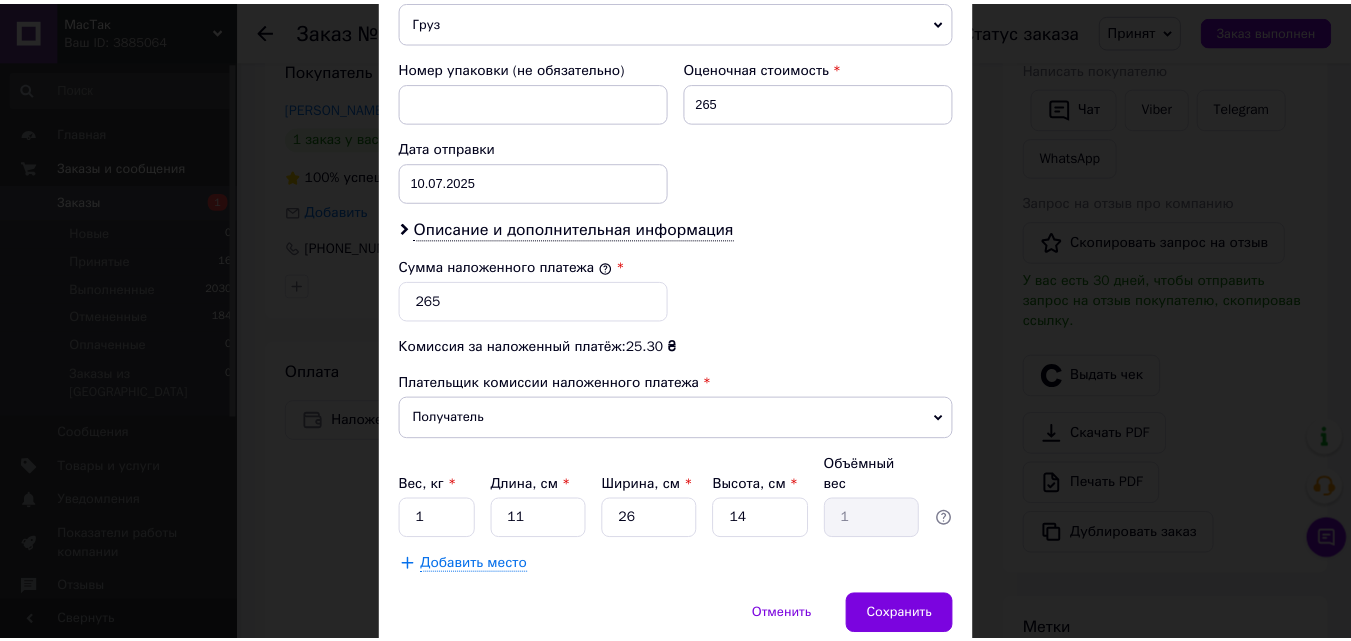 scroll, scrollTop: 885, scrollLeft: 0, axis: vertical 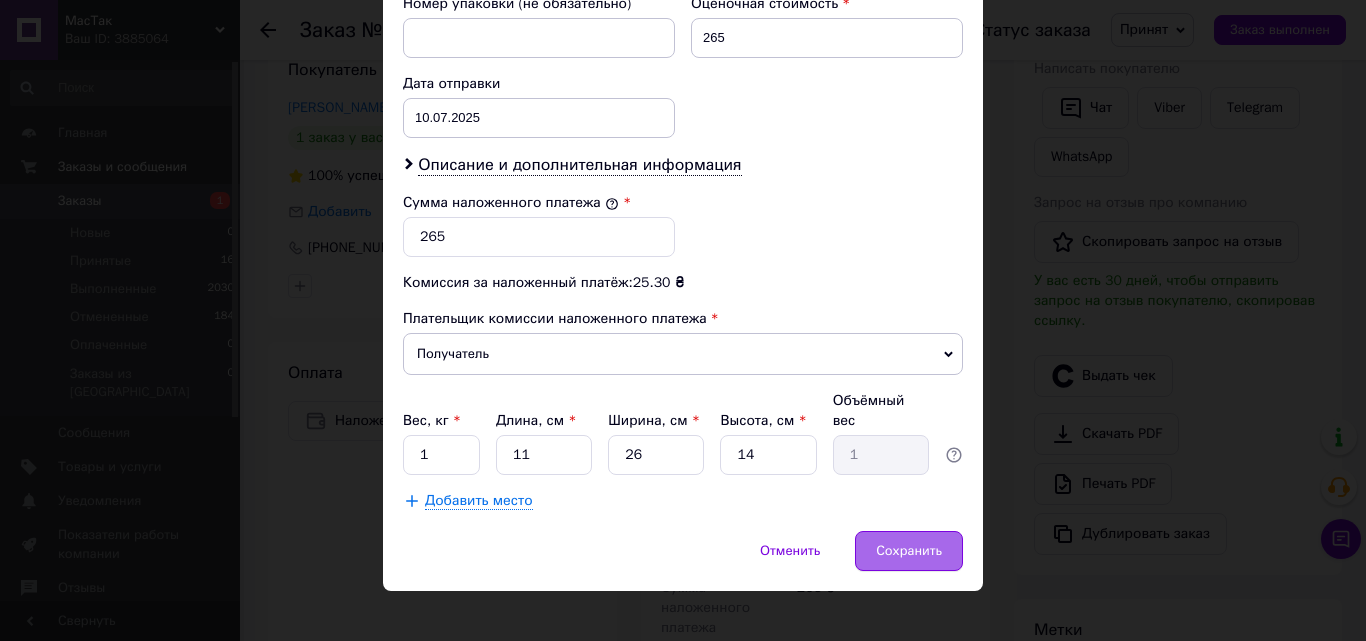 click on "Сохранить" at bounding box center (909, 551) 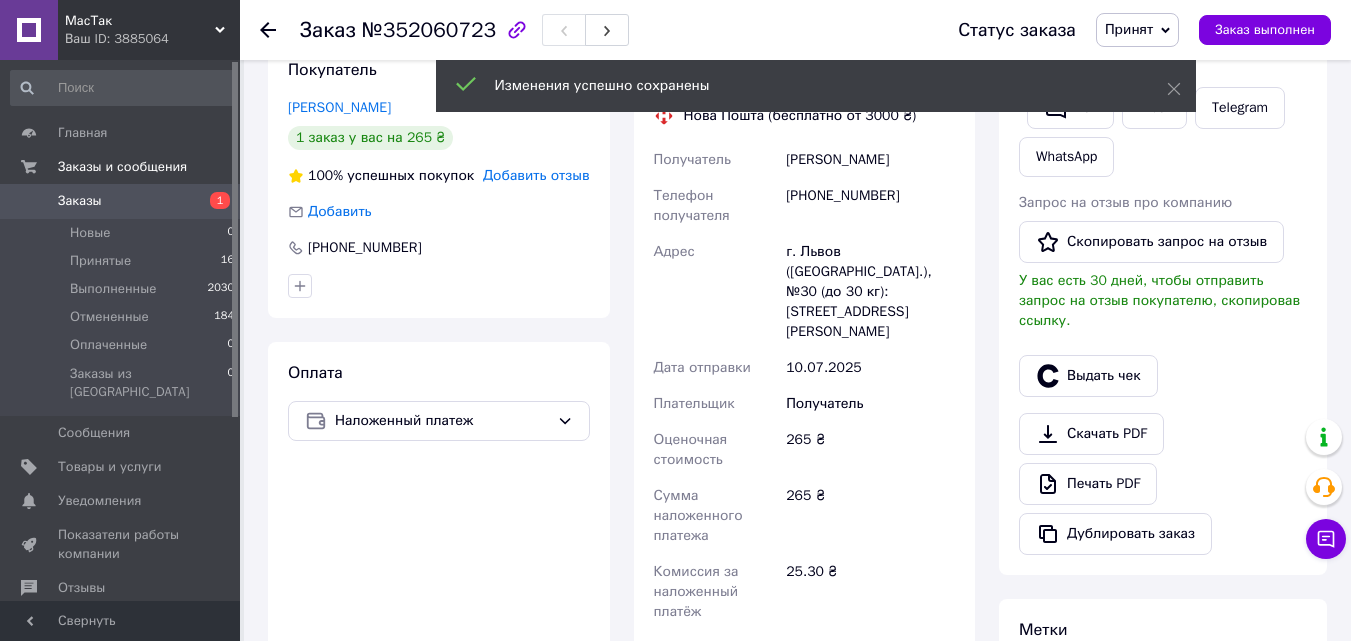 scroll, scrollTop: 800, scrollLeft: 0, axis: vertical 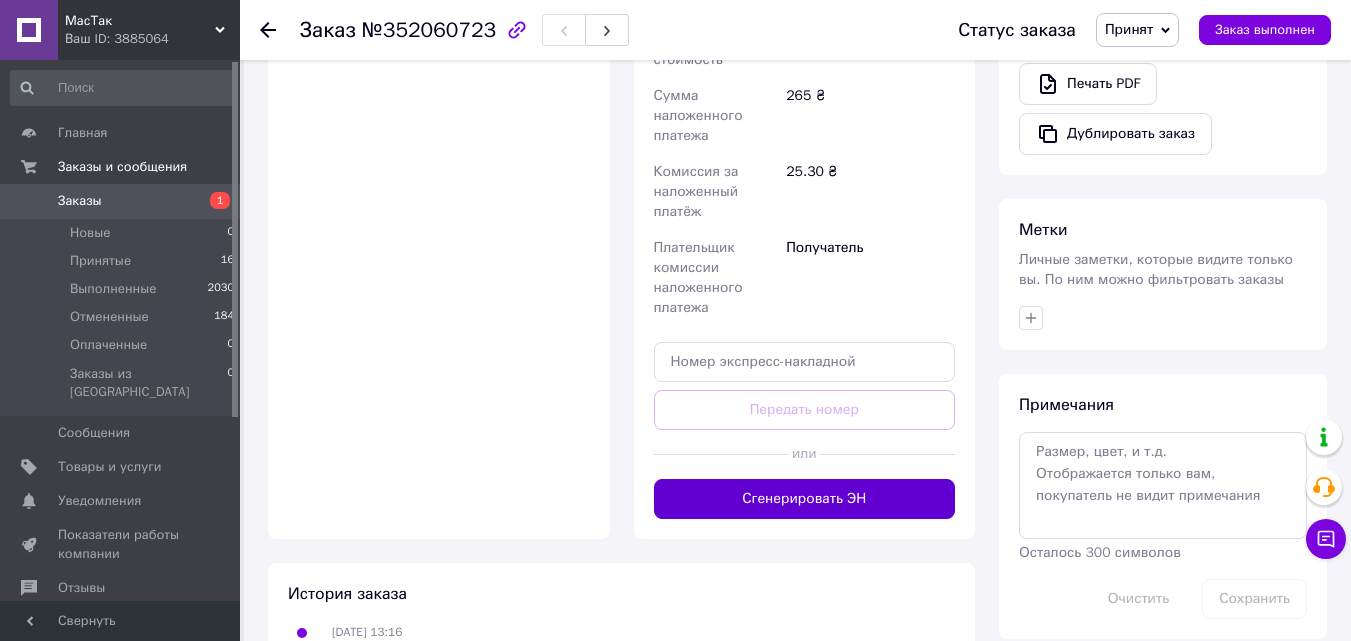 click on "Сгенерировать ЭН" at bounding box center [805, 499] 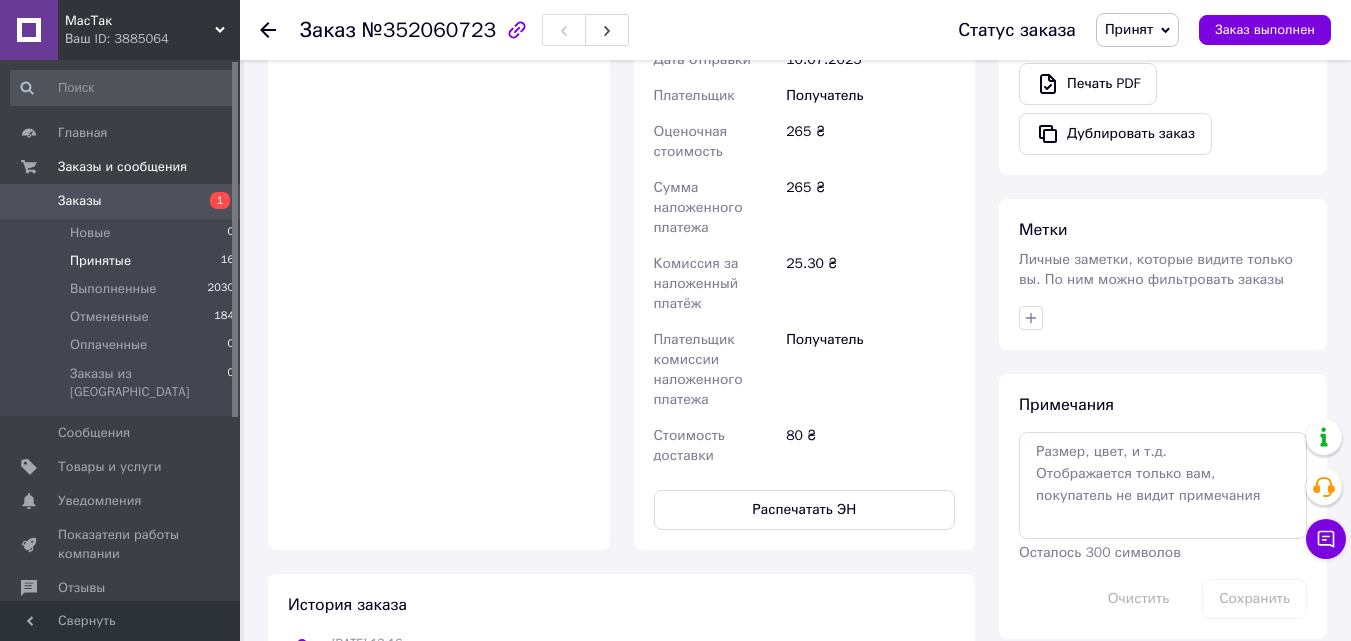 click on "Принятые" at bounding box center (100, 261) 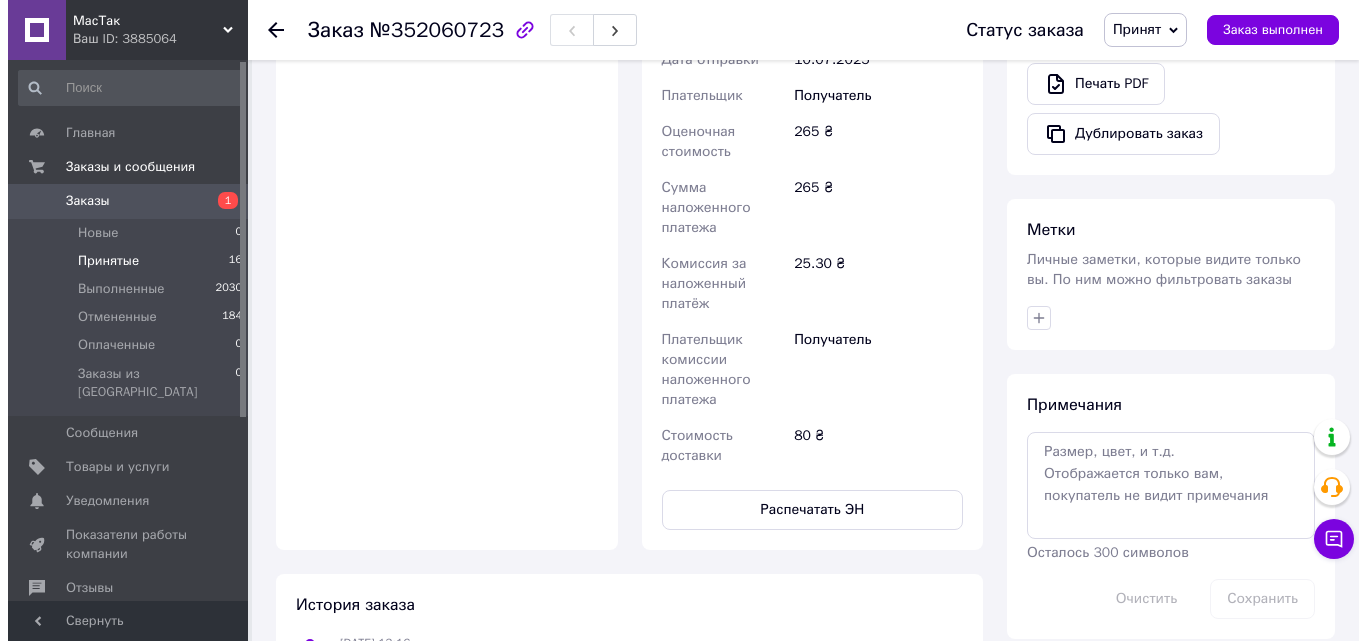 scroll, scrollTop: 0, scrollLeft: 0, axis: both 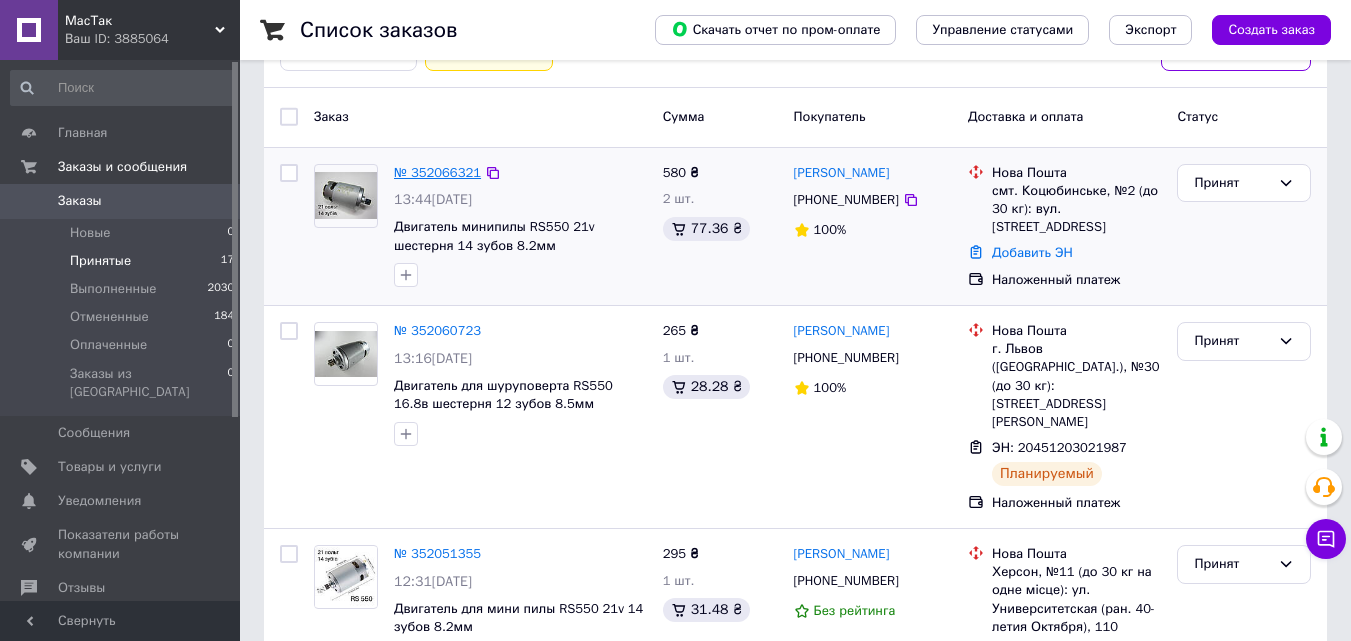 click on "№ 352066321" at bounding box center (437, 172) 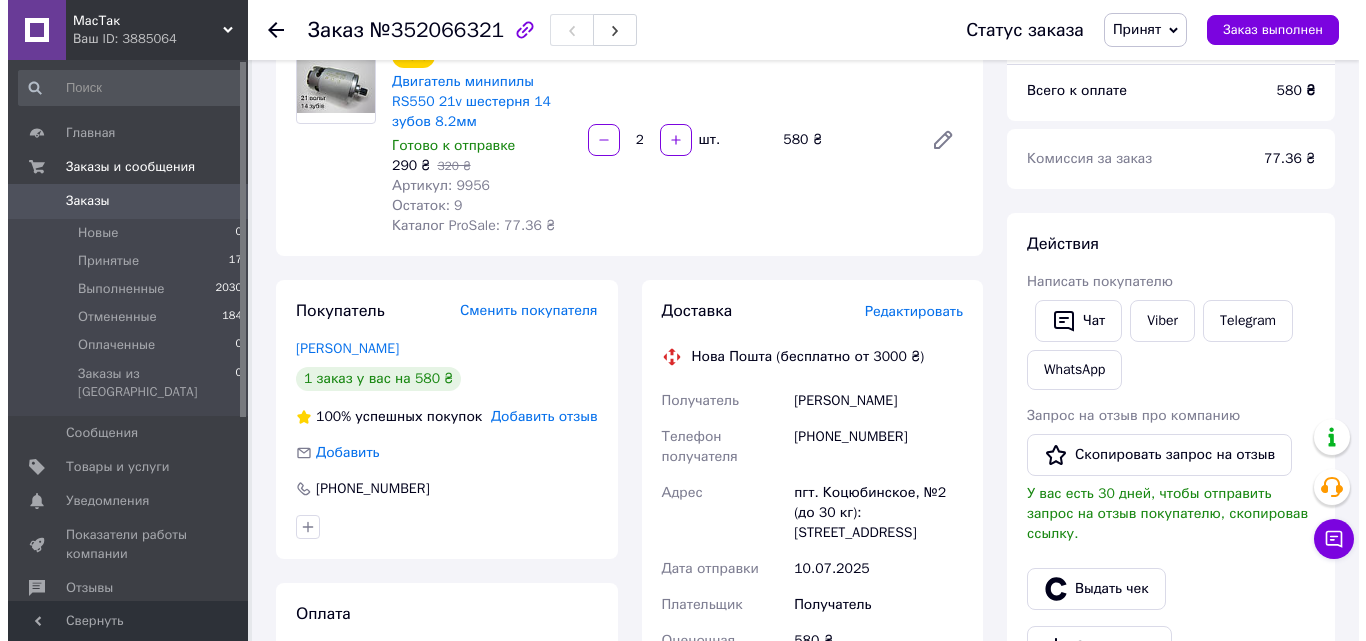 scroll, scrollTop: 200, scrollLeft: 0, axis: vertical 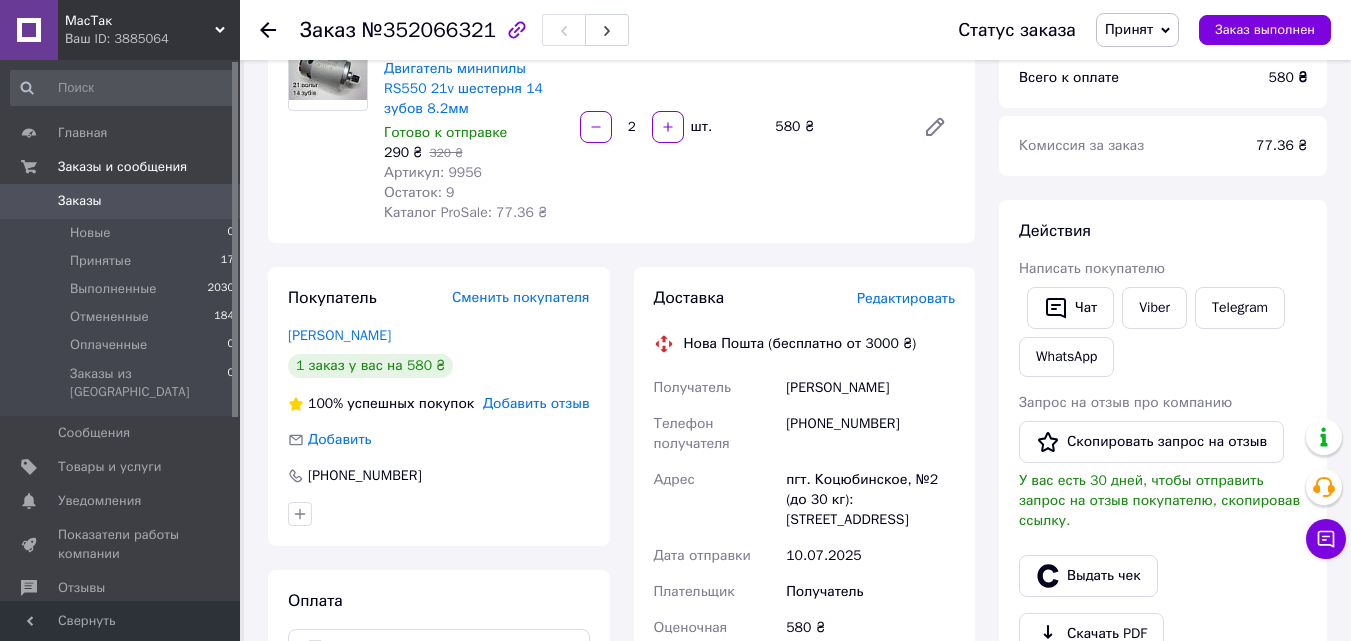 click on "Редактировать" at bounding box center [906, 298] 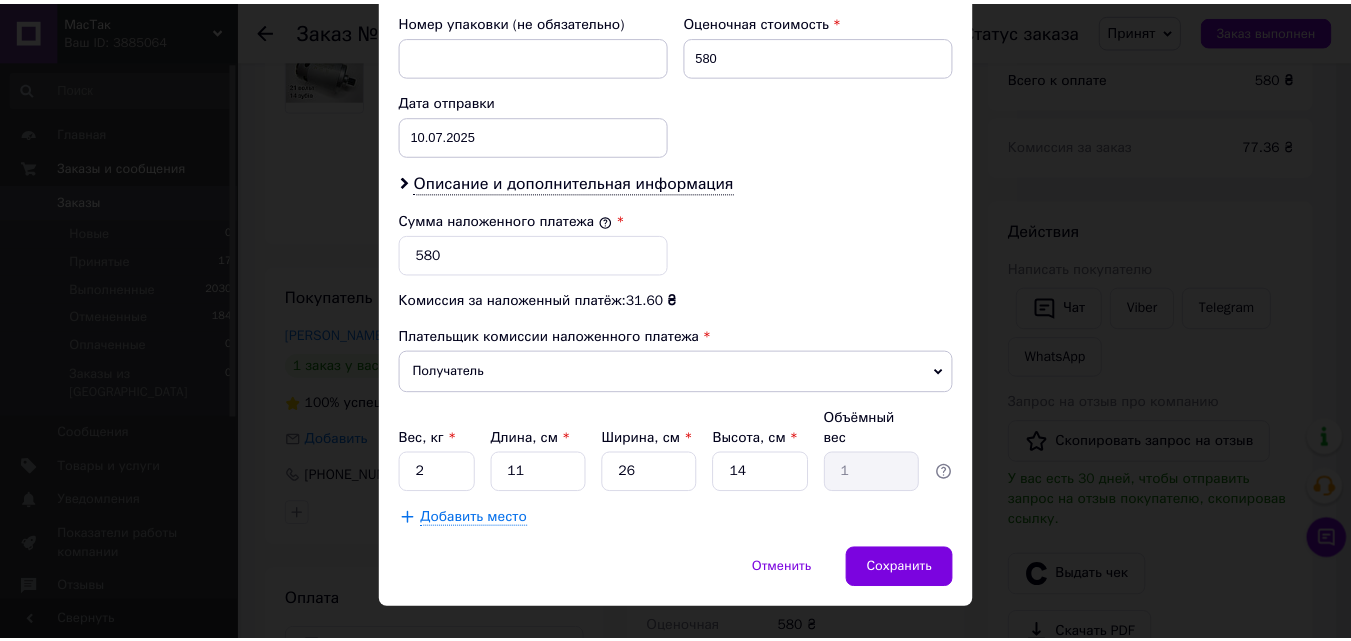 scroll, scrollTop: 885, scrollLeft: 0, axis: vertical 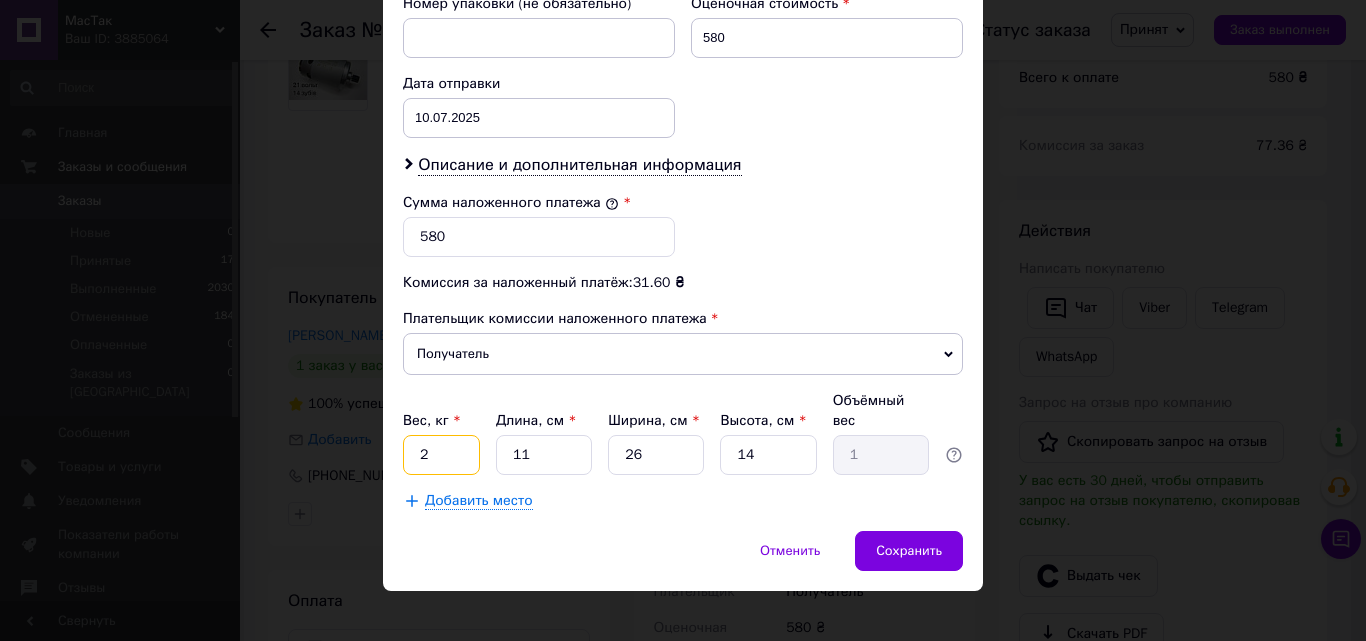 click on "2" at bounding box center [441, 455] 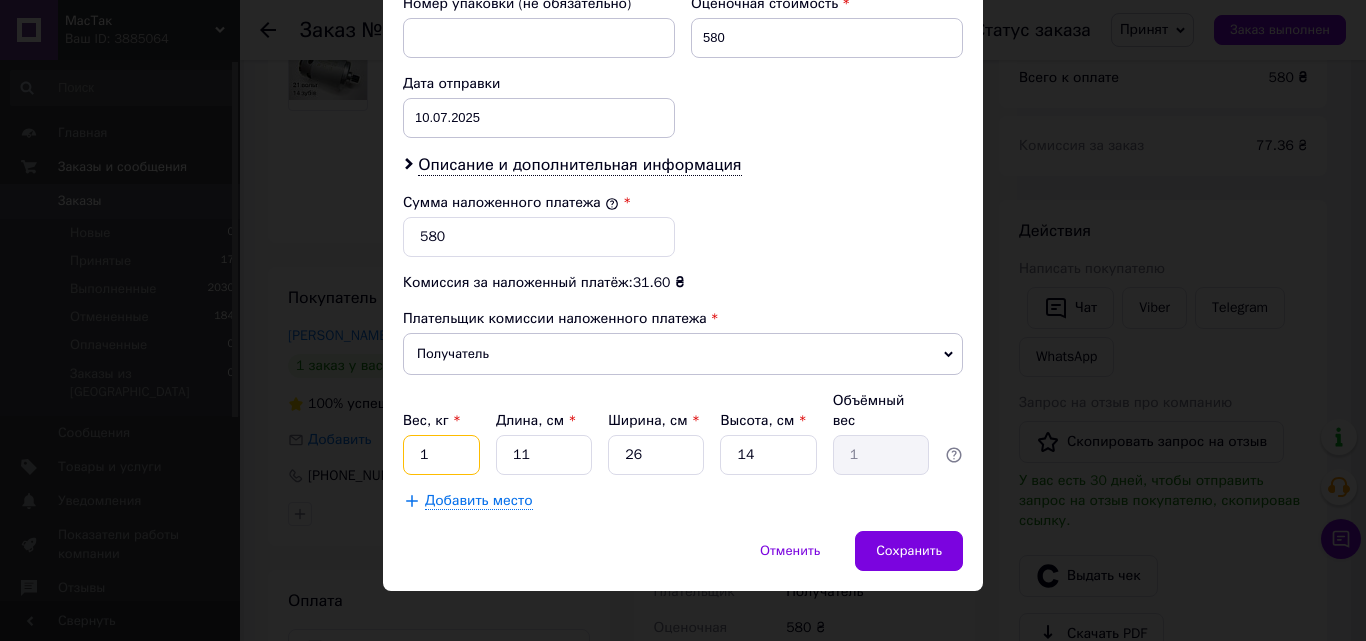 type on "1" 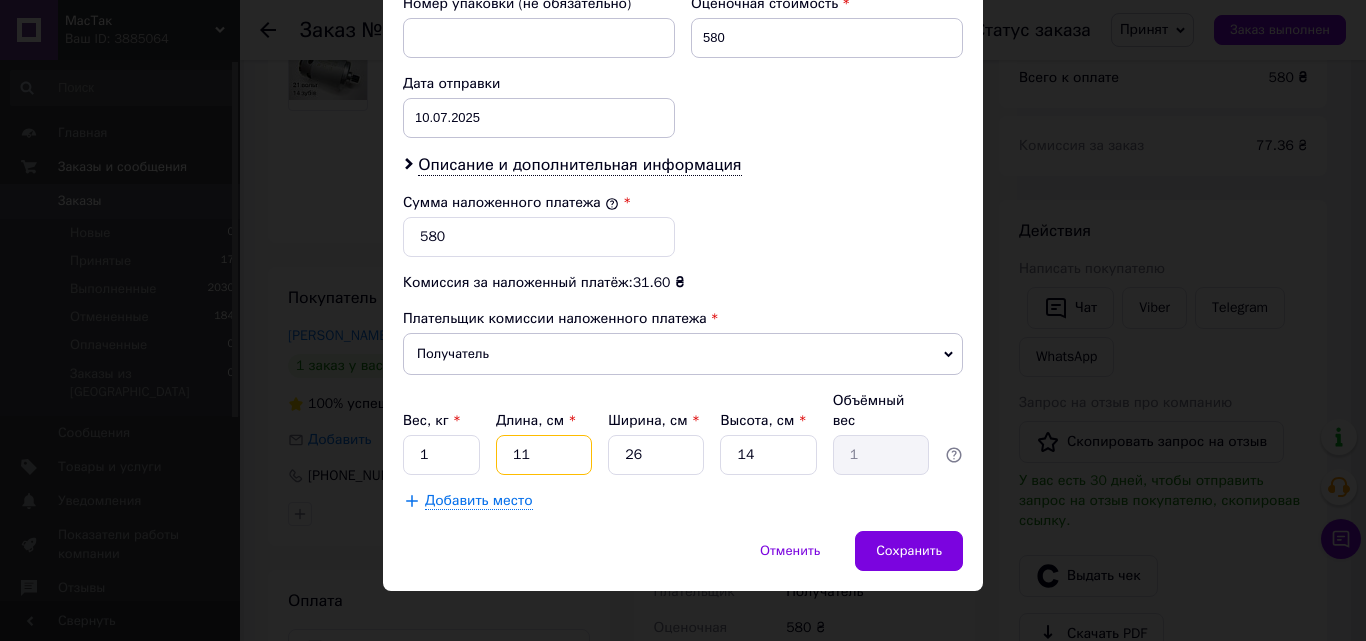 click on "11" at bounding box center [544, 455] 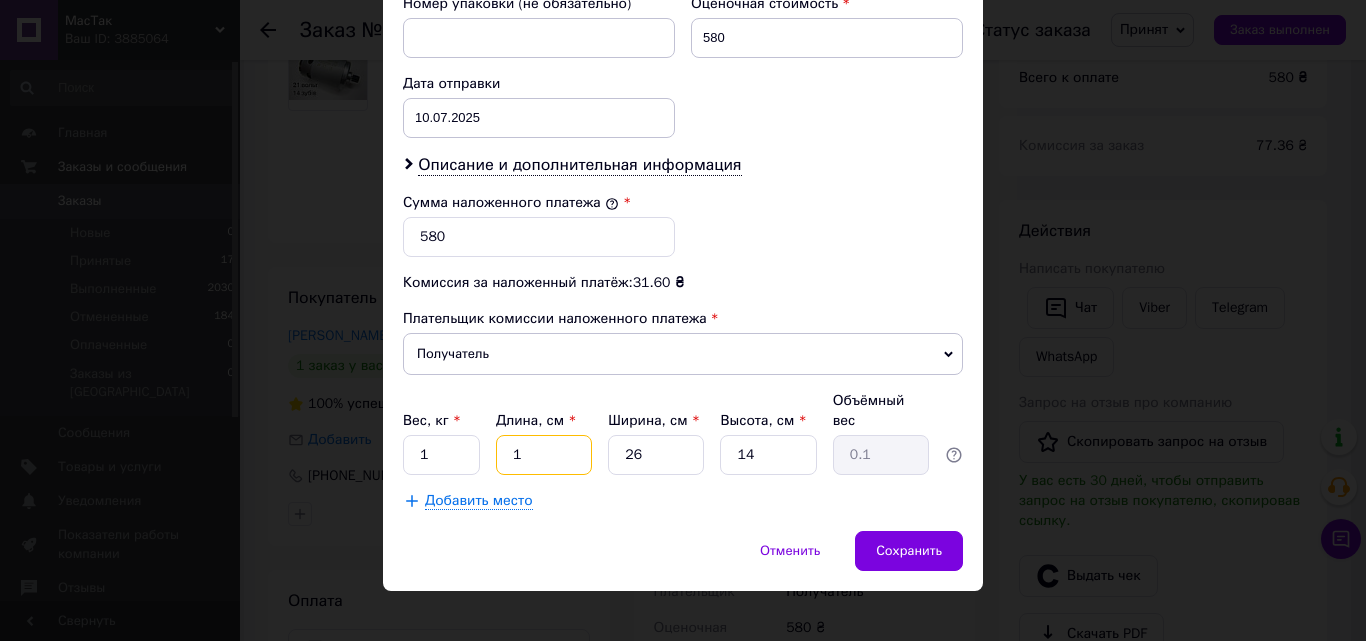 type on "15" 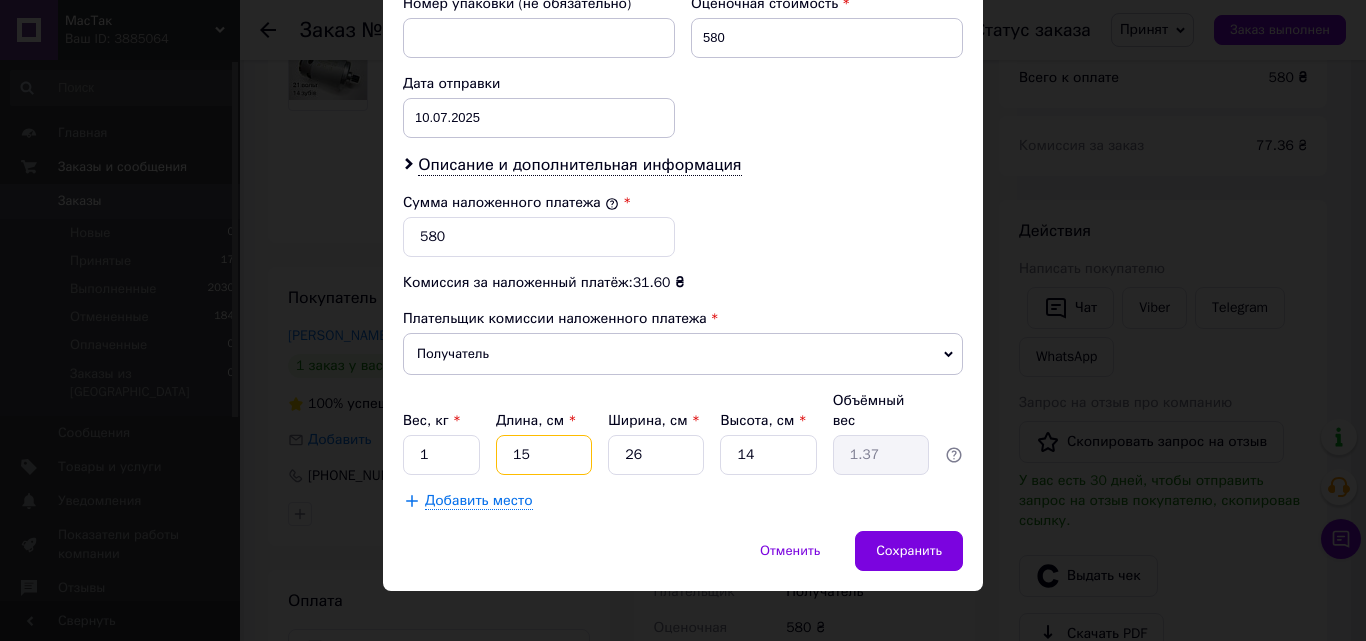 type on "15" 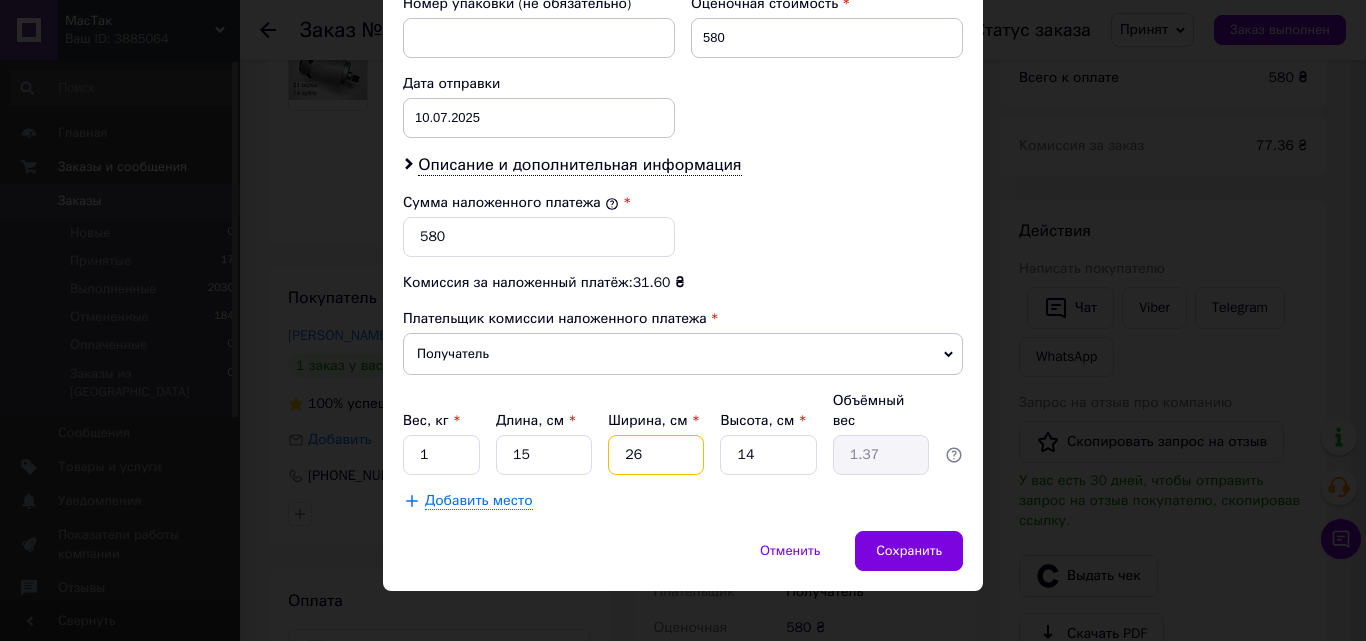click on "26" at bounding box center (656, 455) 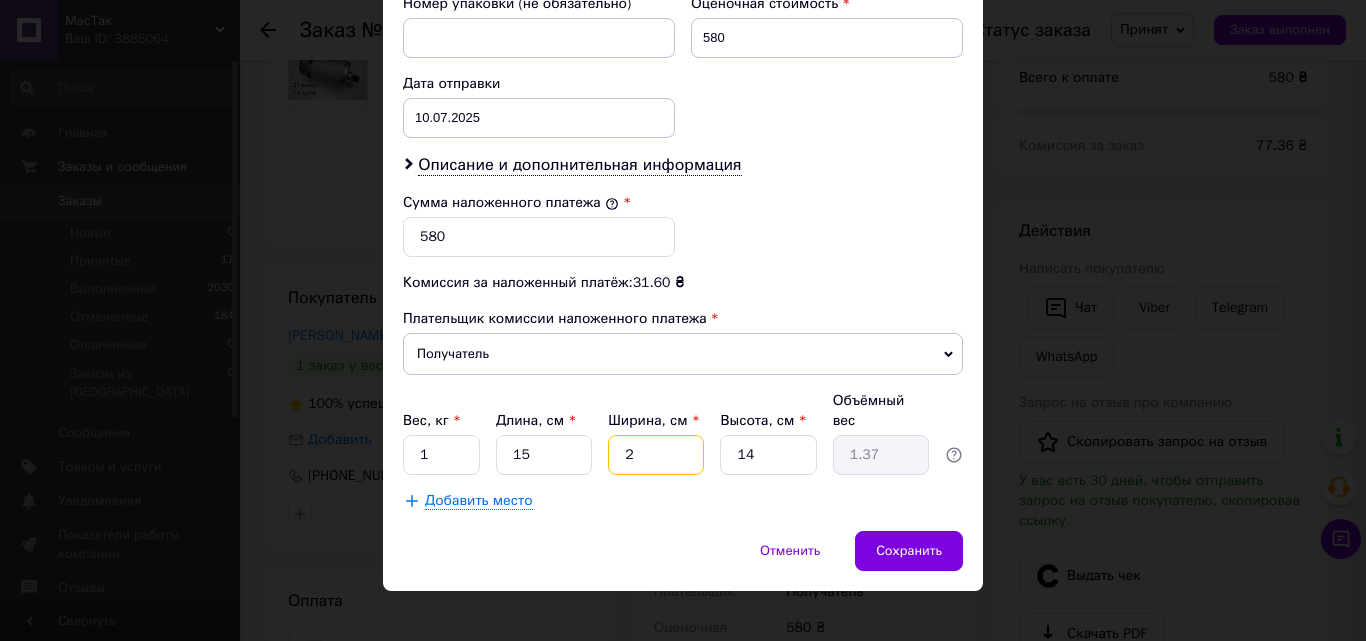type on "0.11" 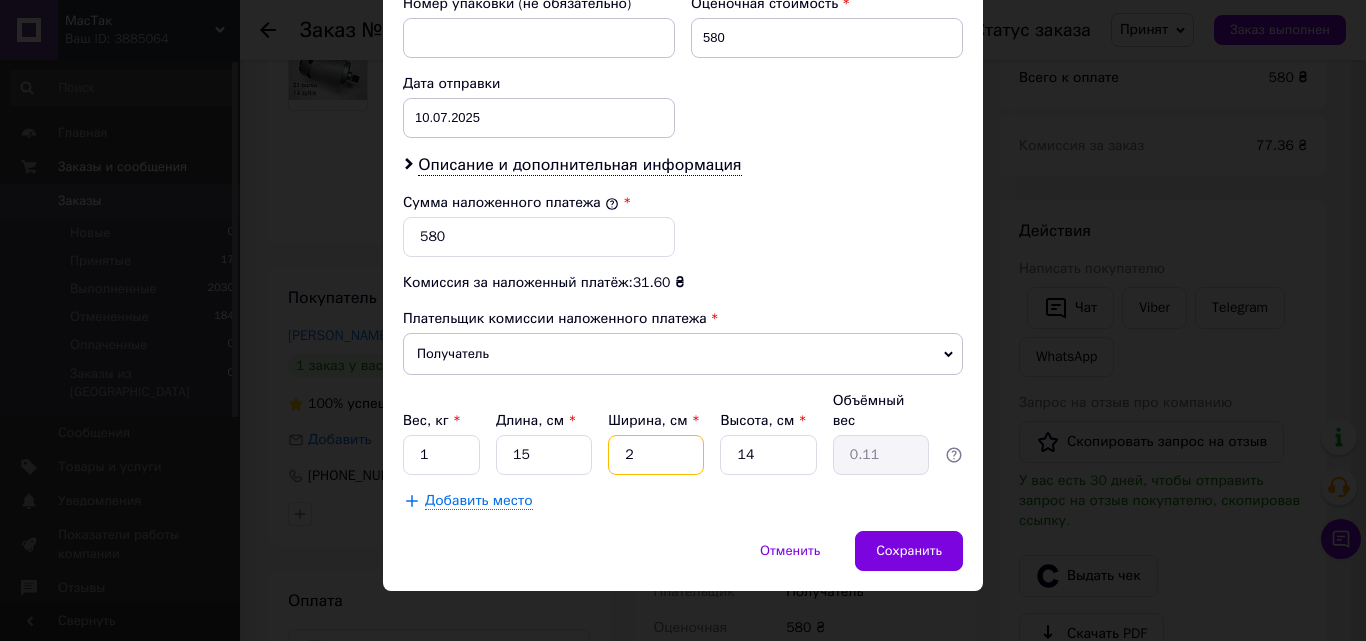 type 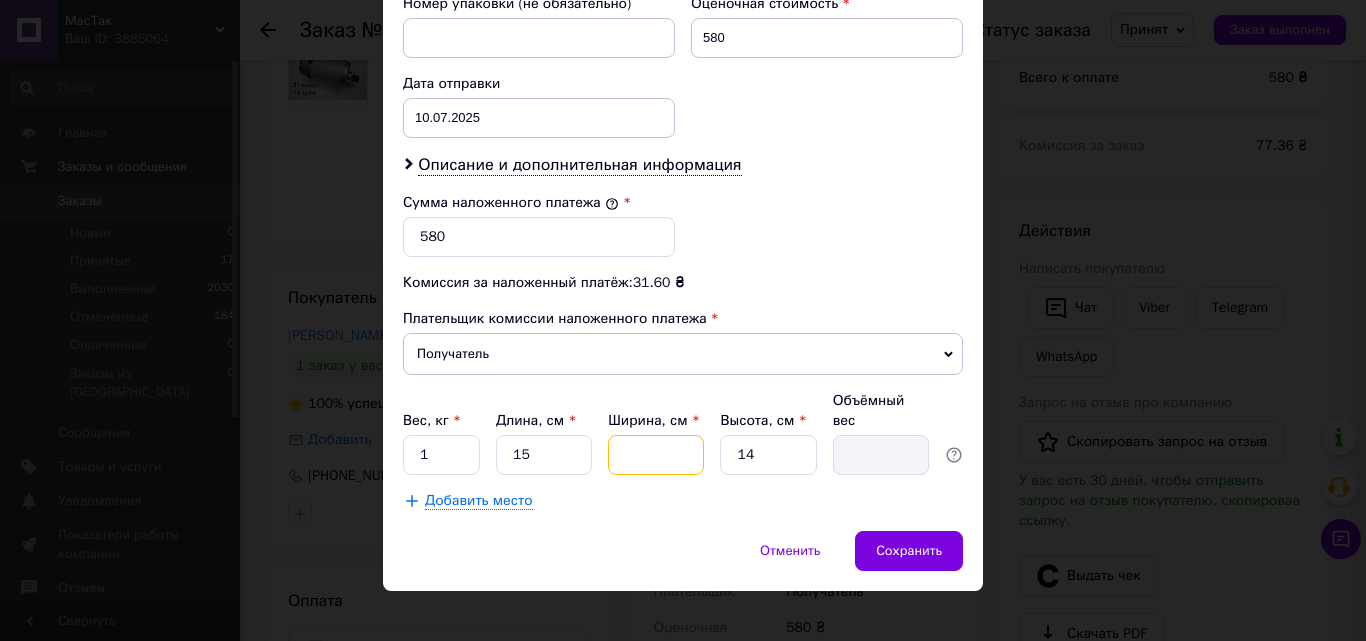 type on "2" 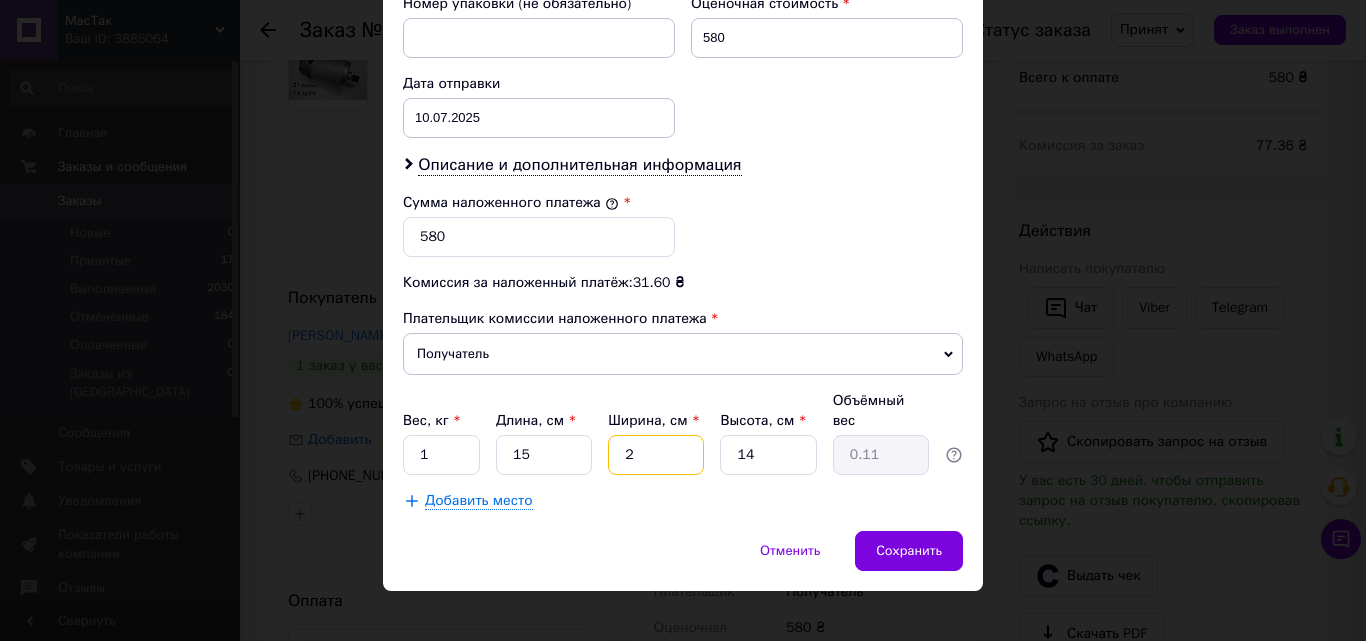 type on "20" 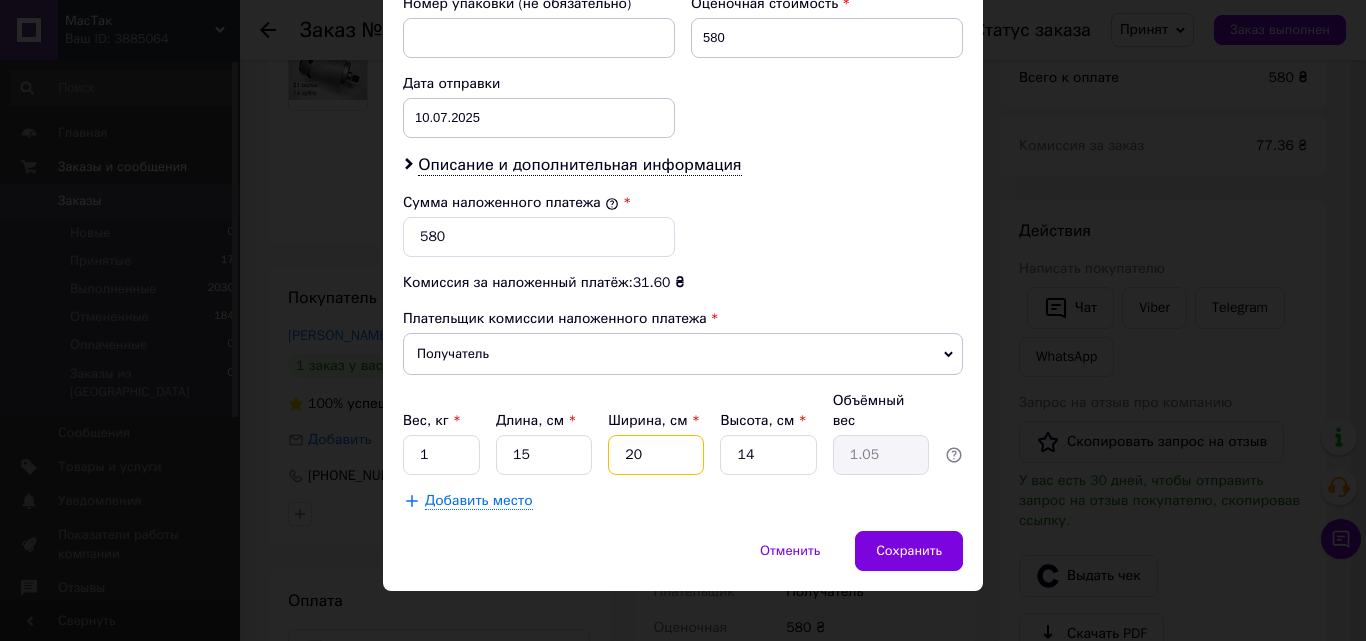 type on "20" 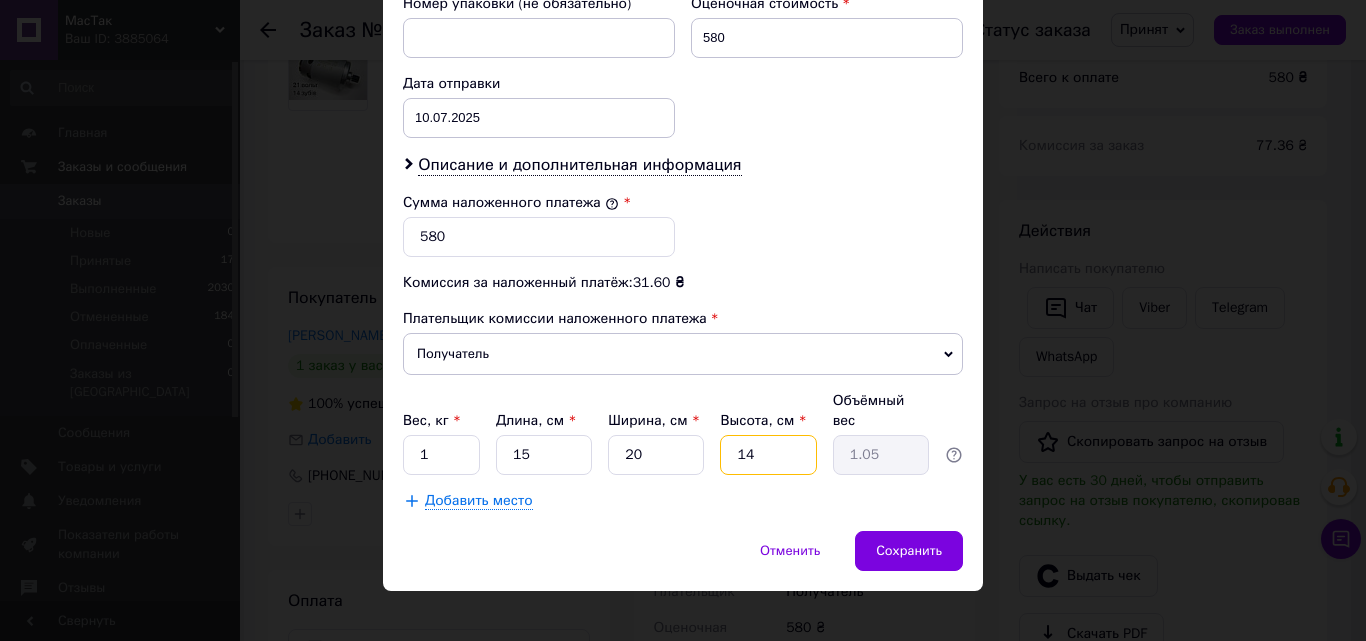 click on "14" at bounding box center (768, 455) 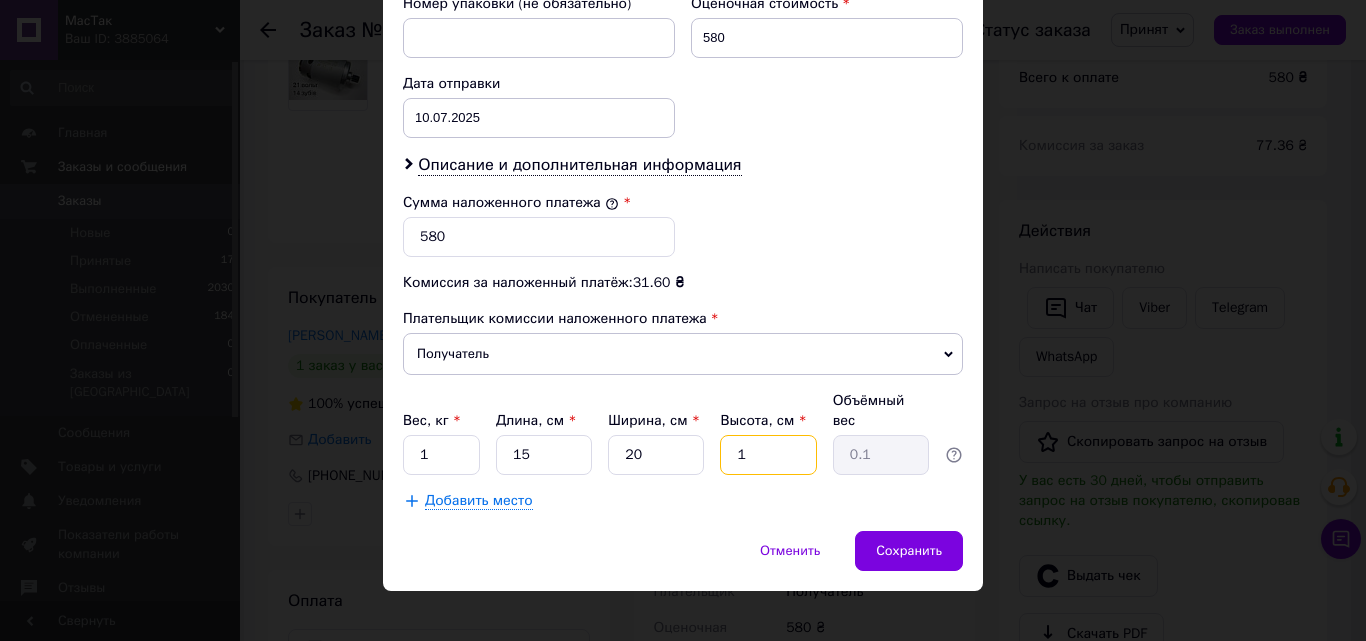 type on "10" 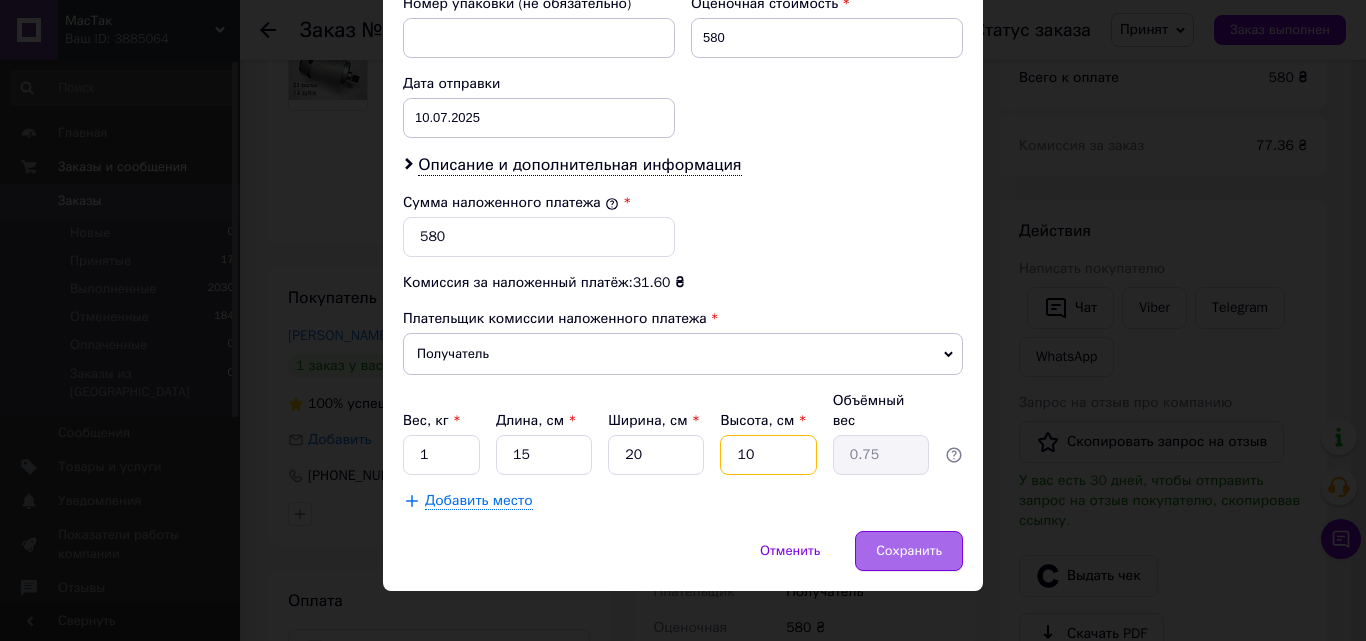 type on "10" 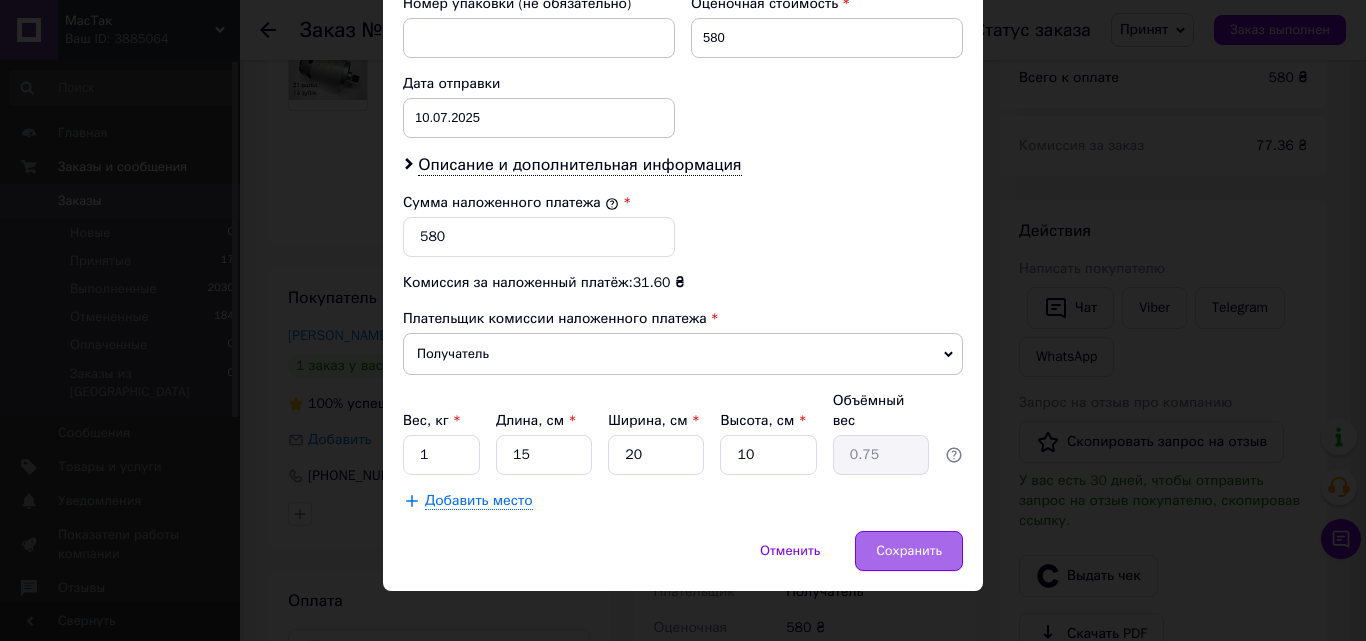 click on "Сохранить" at bounding box center (909, 551) 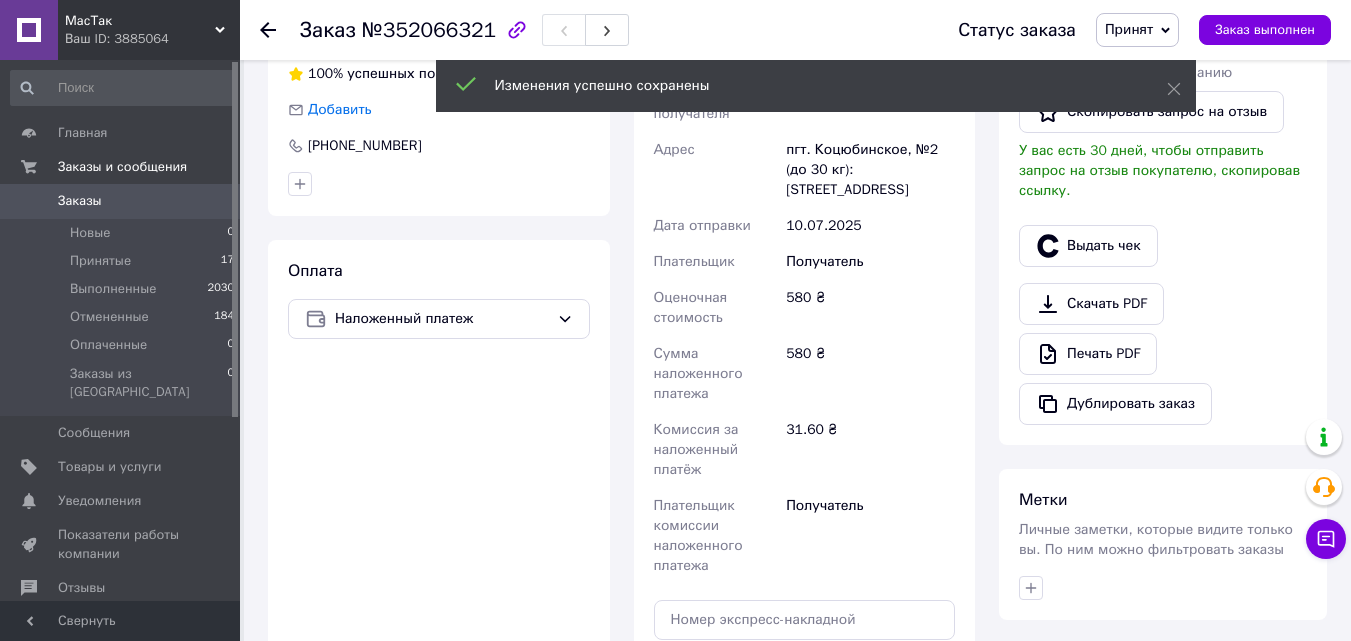 scroll, scrollTop: 700, scrollLeft: 0, axis: vertical 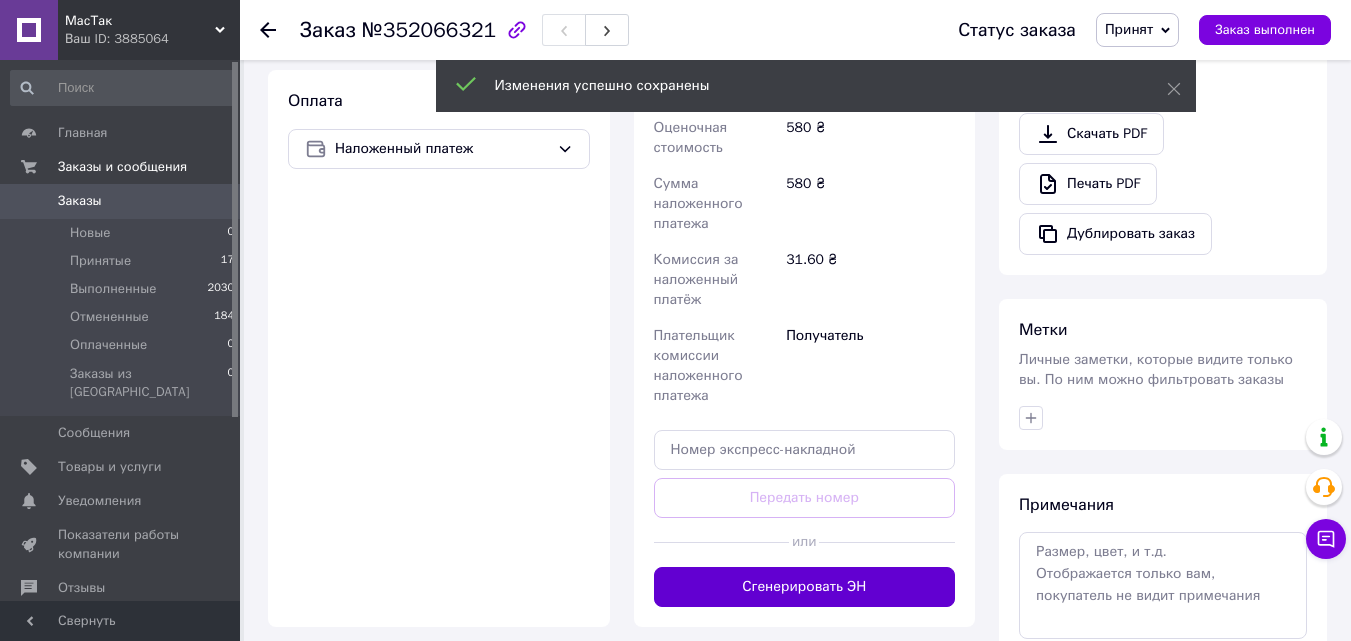 click on "Сгенерировать ЭН" at bounding box center [805, 587] 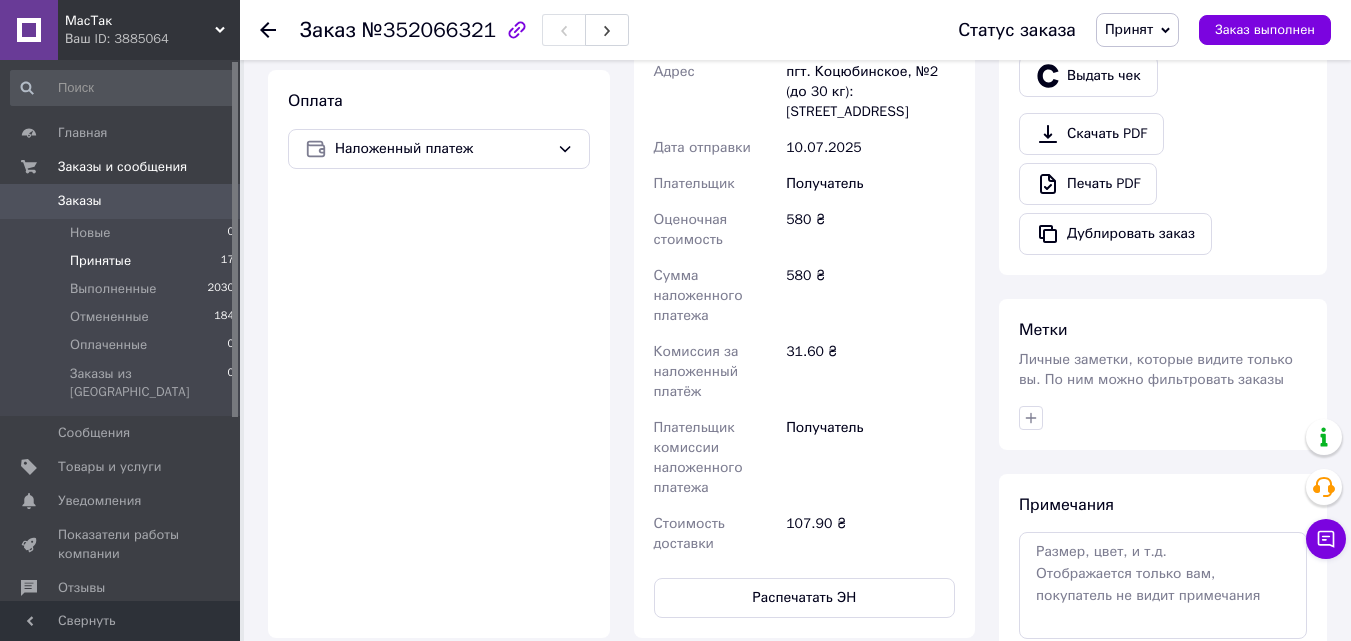 click on "Принятые" at bounding box center [100, 261] 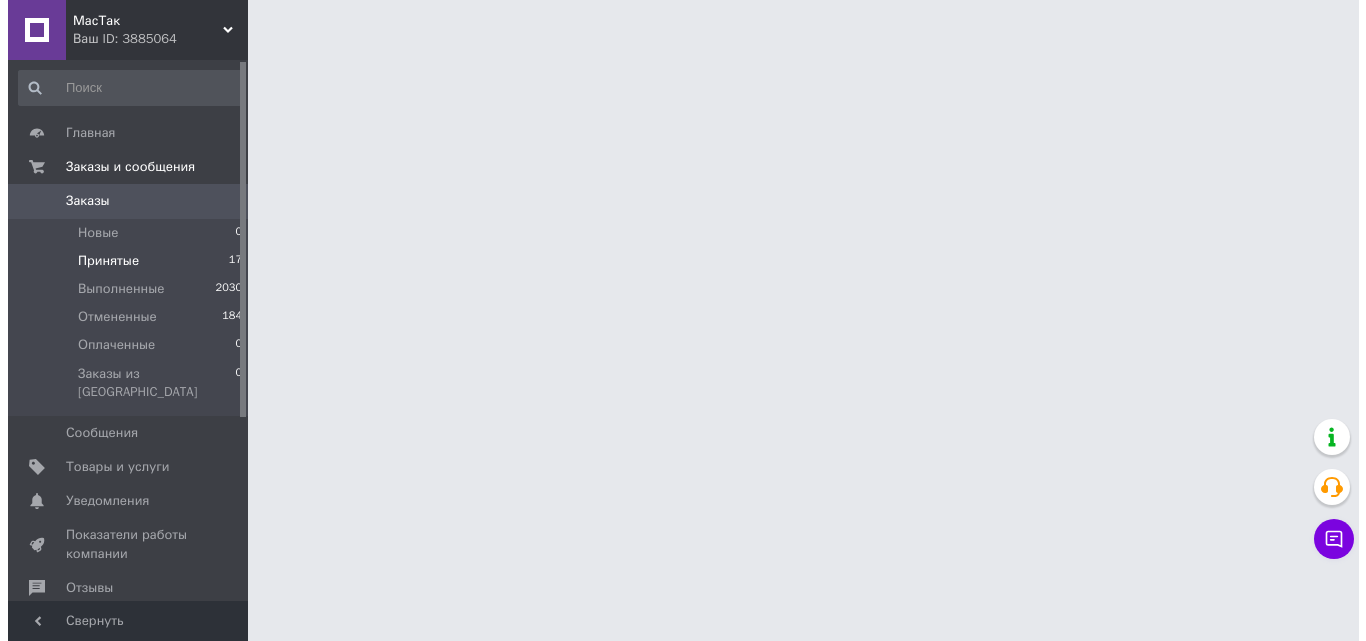 scroll, scrollTop: 0, scrollLeft: 0, axis: both 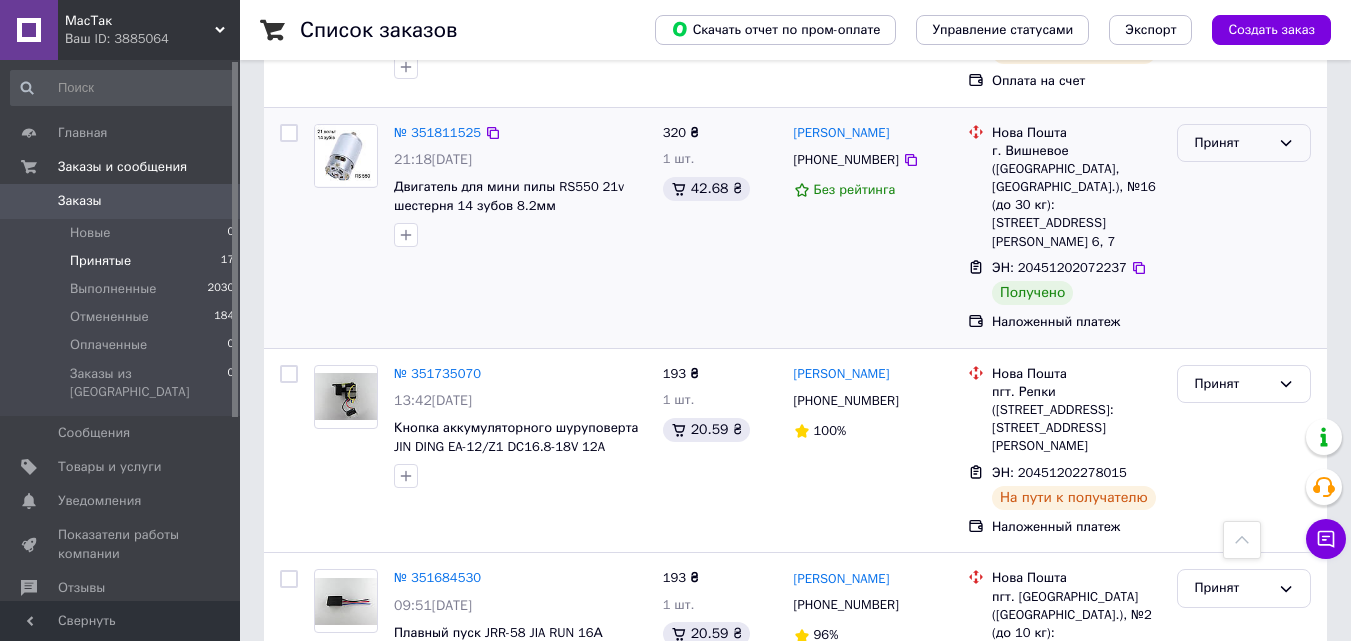 click 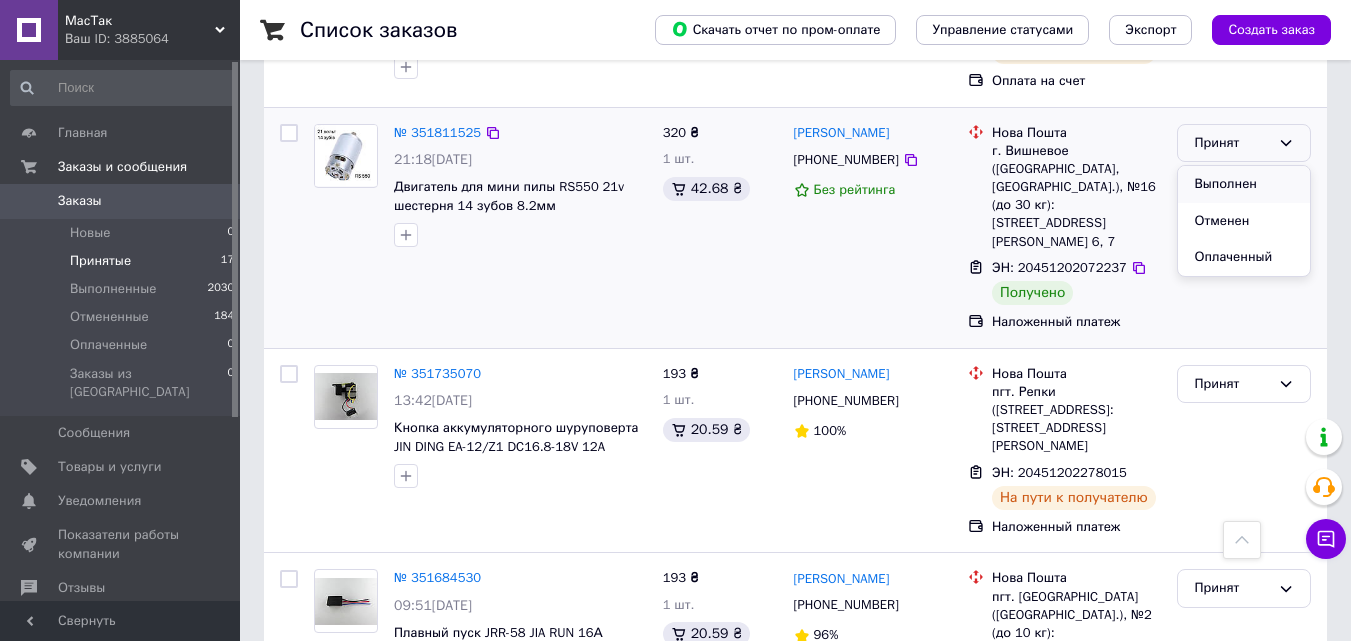 click on "Выполнен" at bounding box center (1244, 184) 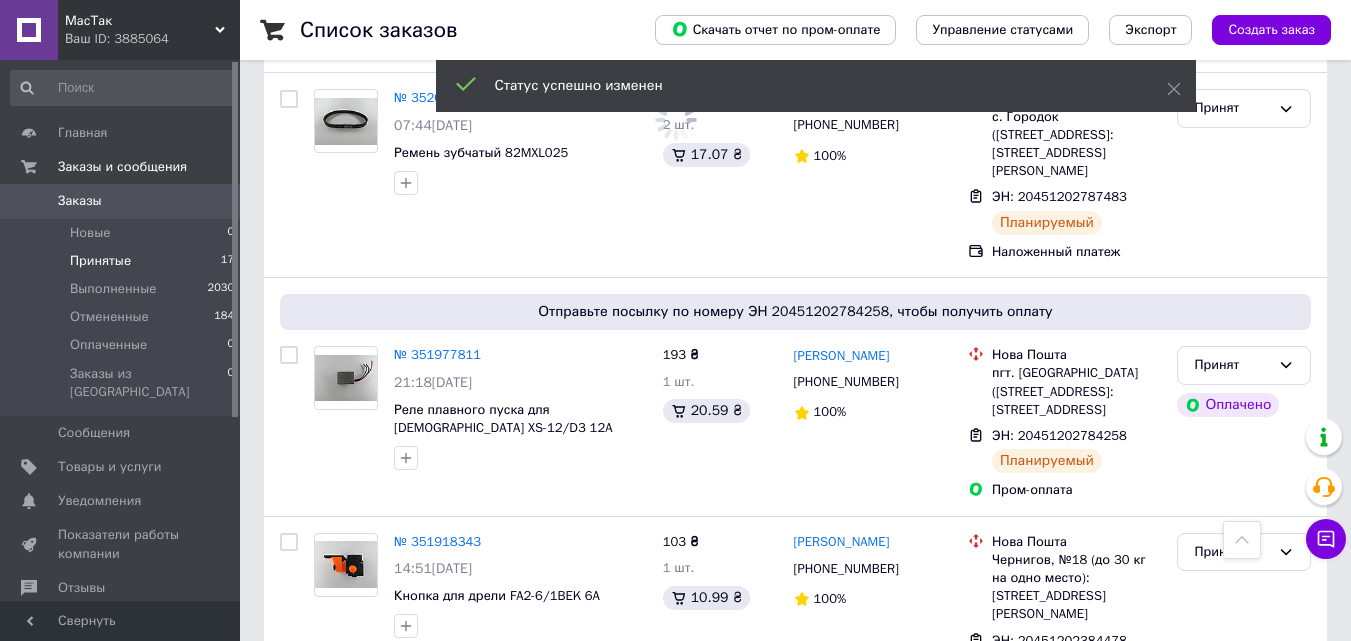 scroll, scrollTop: 907, scrollLeft: 0, axis: vertical 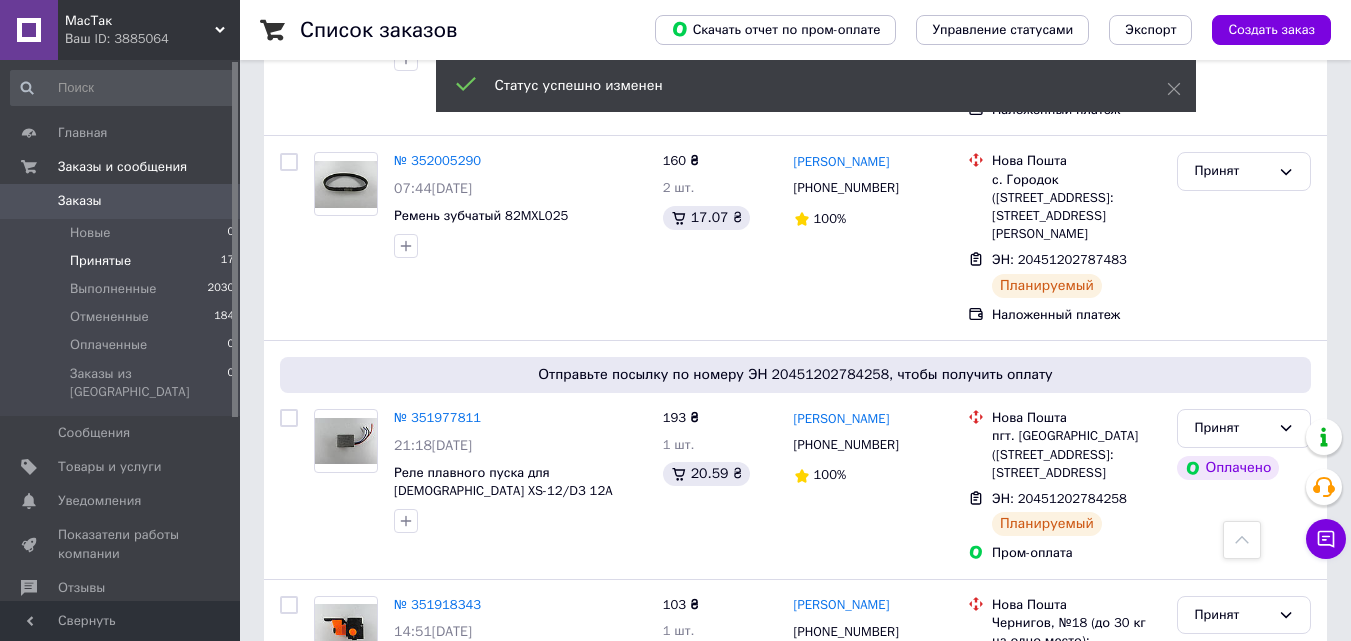 drag, startPoint x: 102, startPoint y: 263, endPoint x: 91, endPoint y: 85, distance: 178.33957 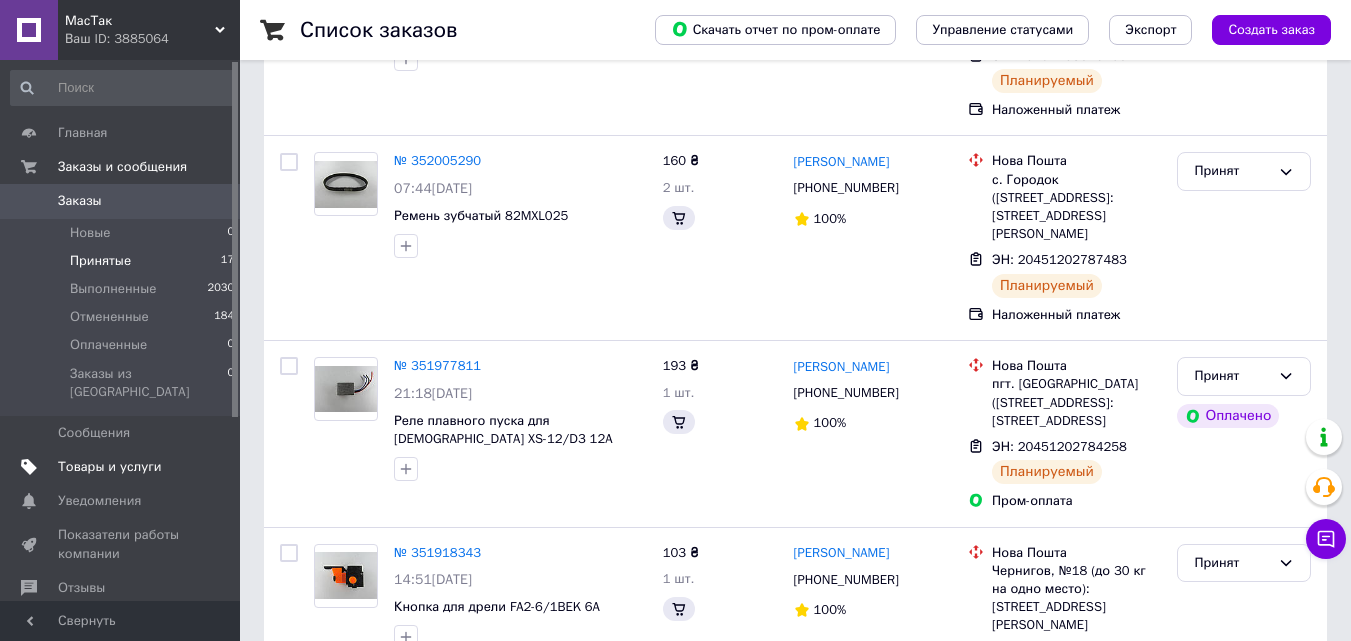 scroll, scrollTop: 0, scrollLeft: 0, axis: both 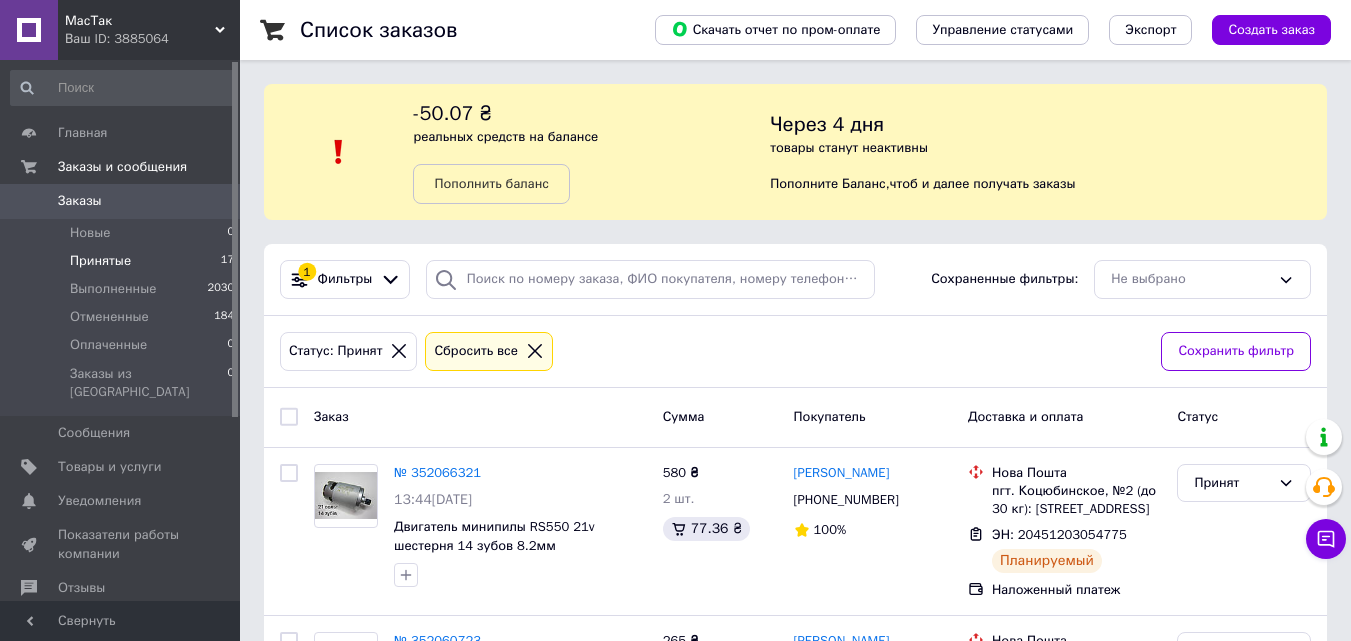 click on "Принятые" at bounding box center [100, 261] 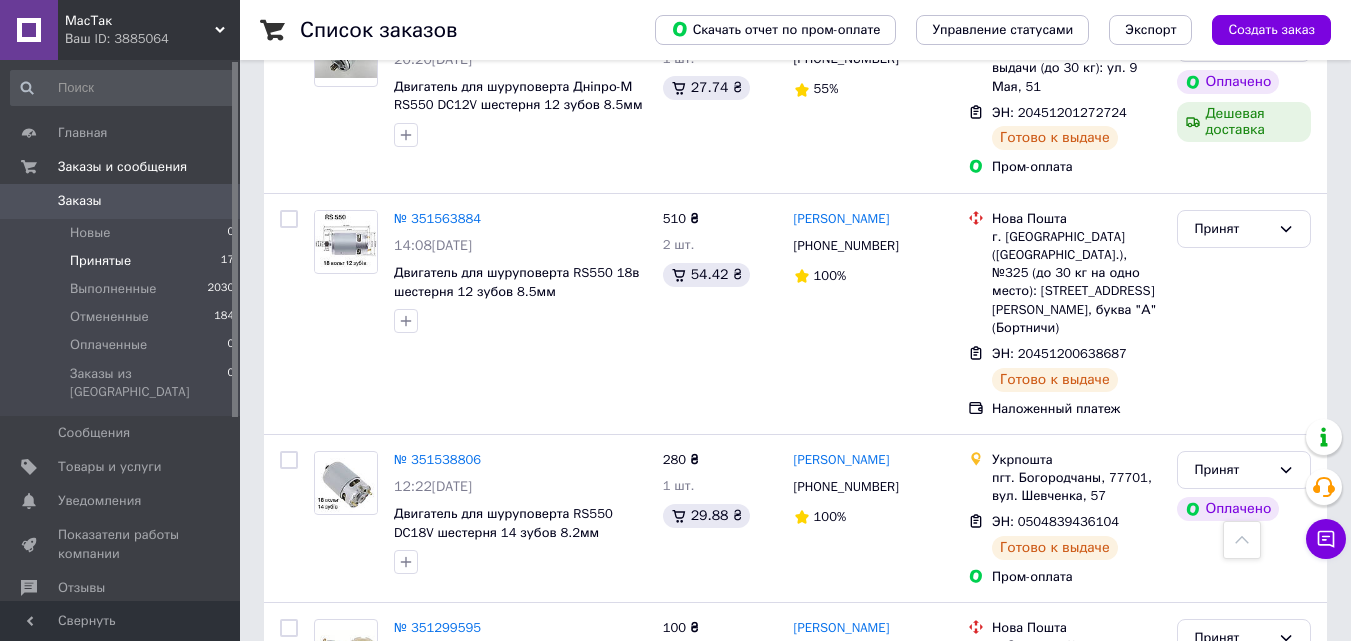 scroll, scrollTop: 3107, scrollLeft: 0, axis: vertical 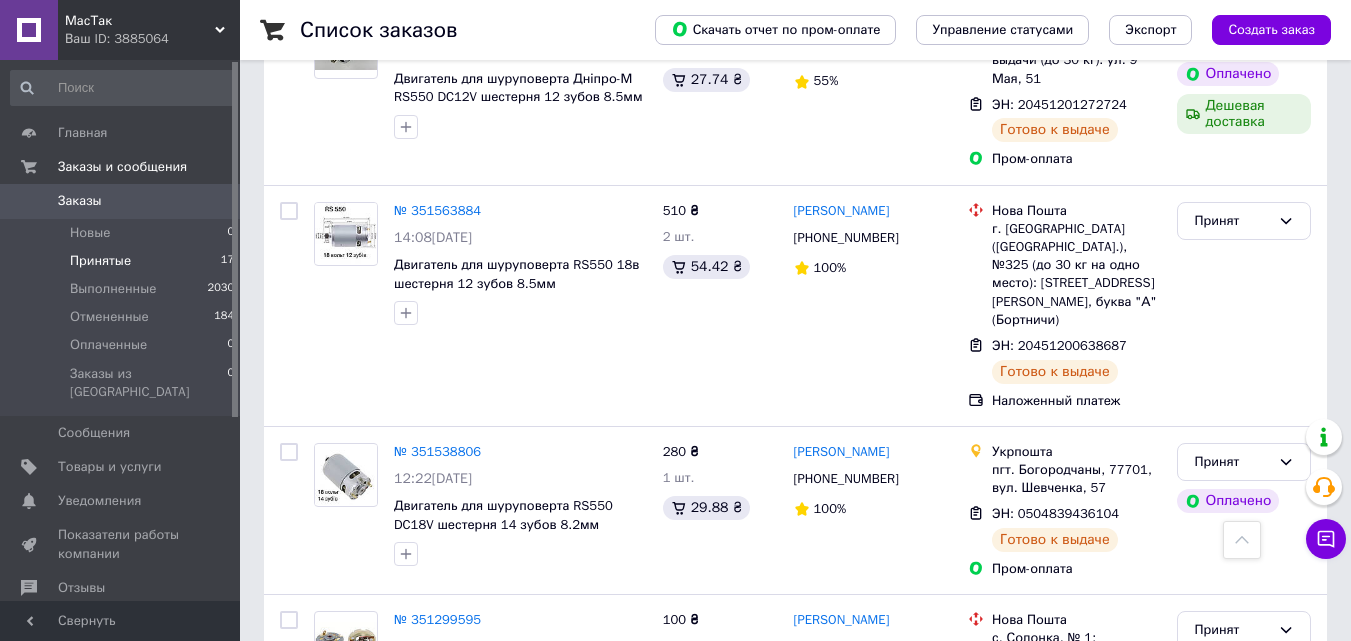click on "Принятые" at bounding box center (100, 261) 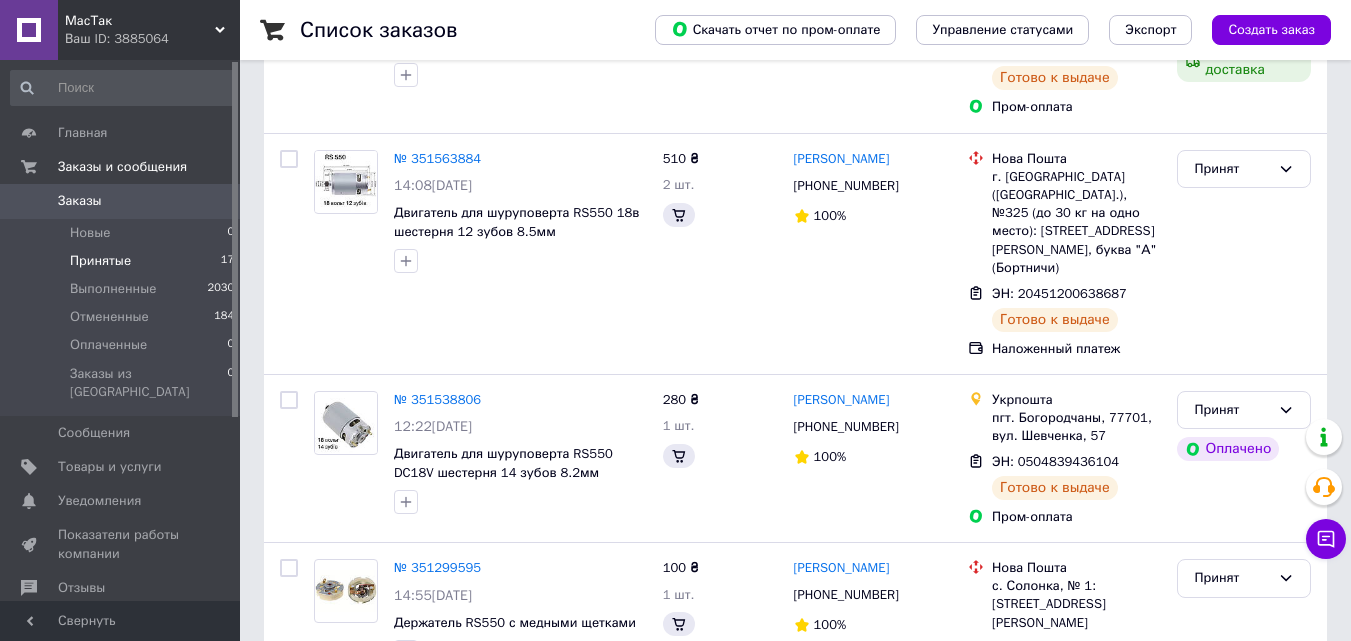 scroll, scrollTop: 0, scrollLeft: 0, axis: both 